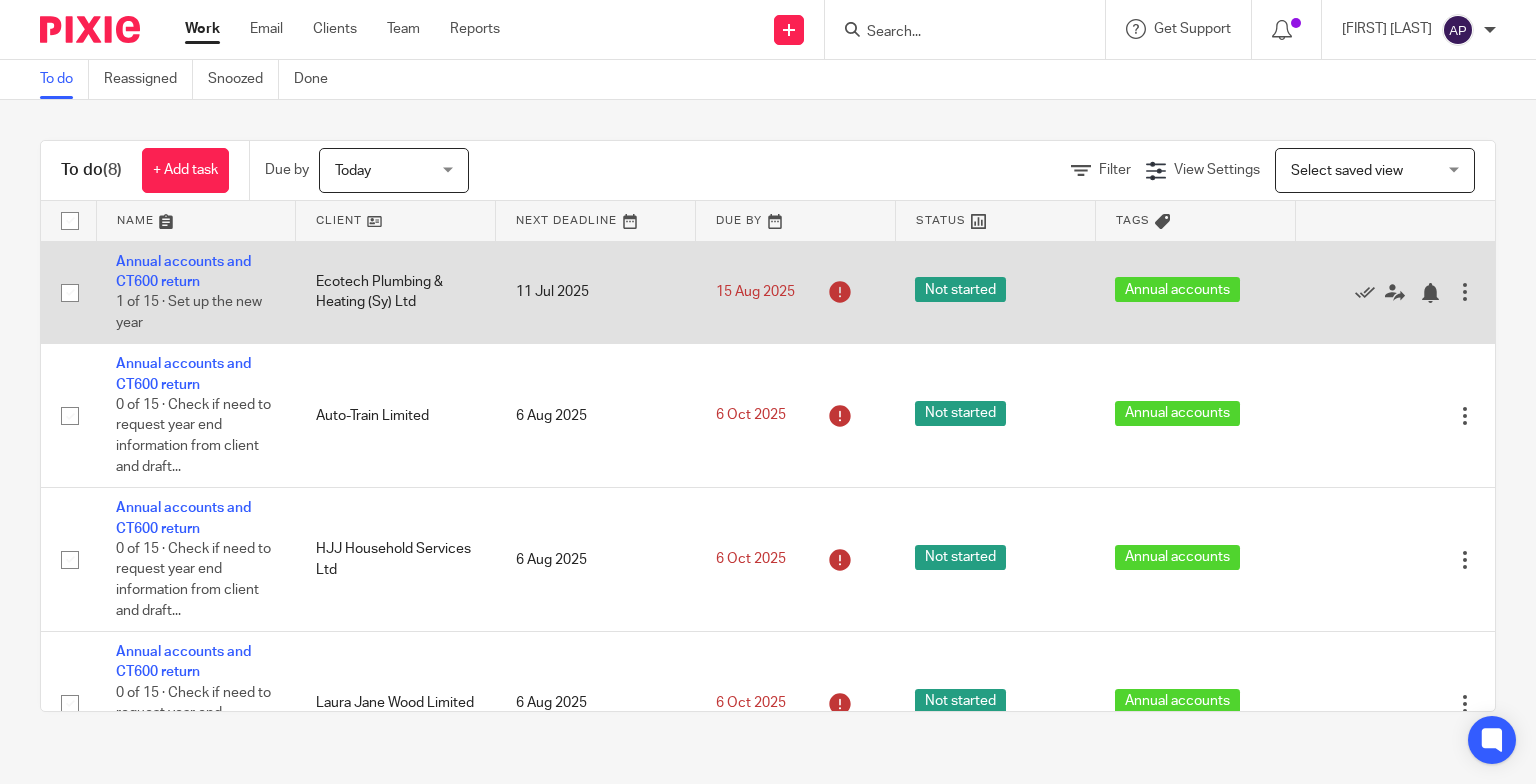 scroll, scrollTop: 0, scrollLeft: 0, axis: both 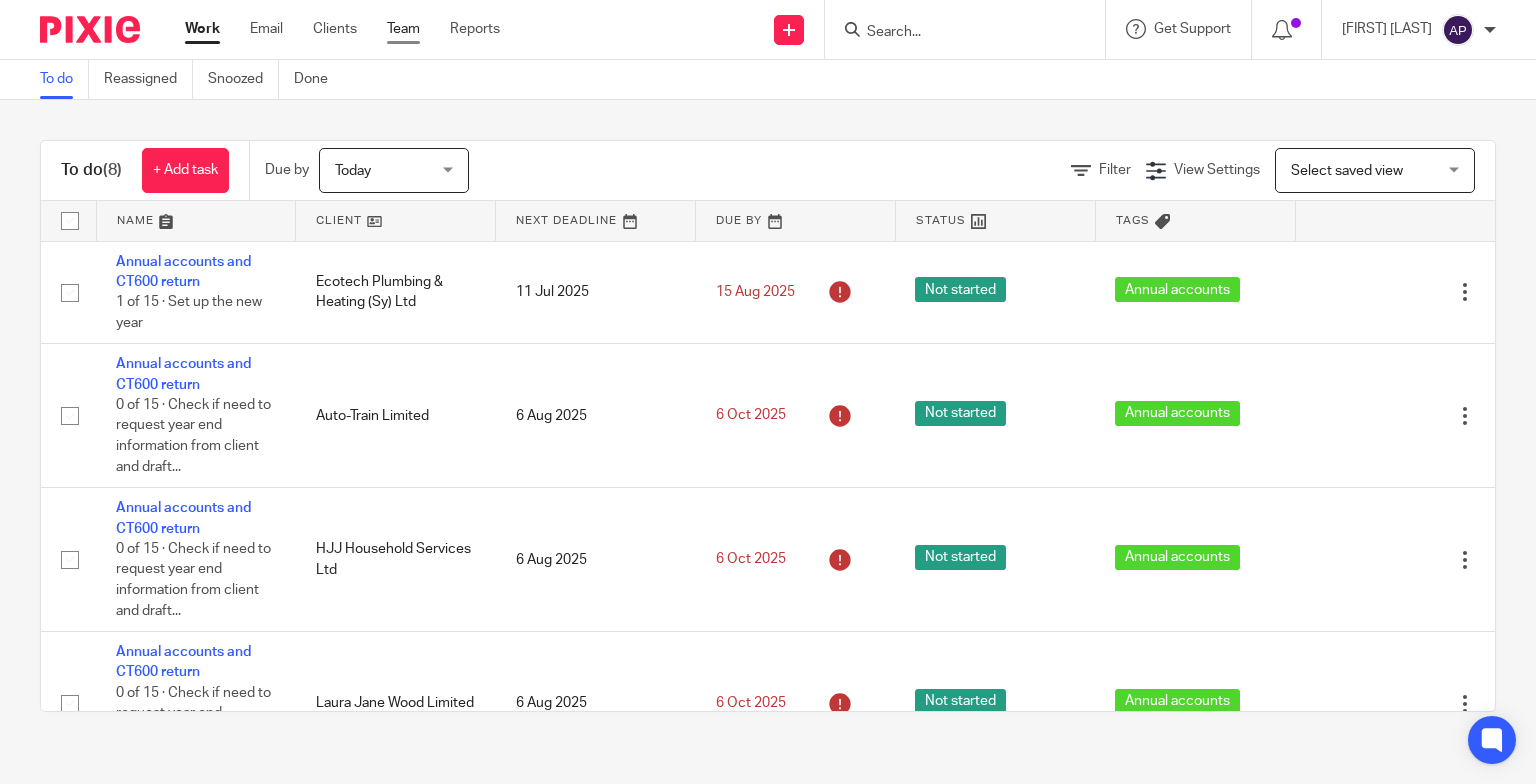 click on "Work
Email
Clients
Team
Reports" at bounding box center [357, 29] 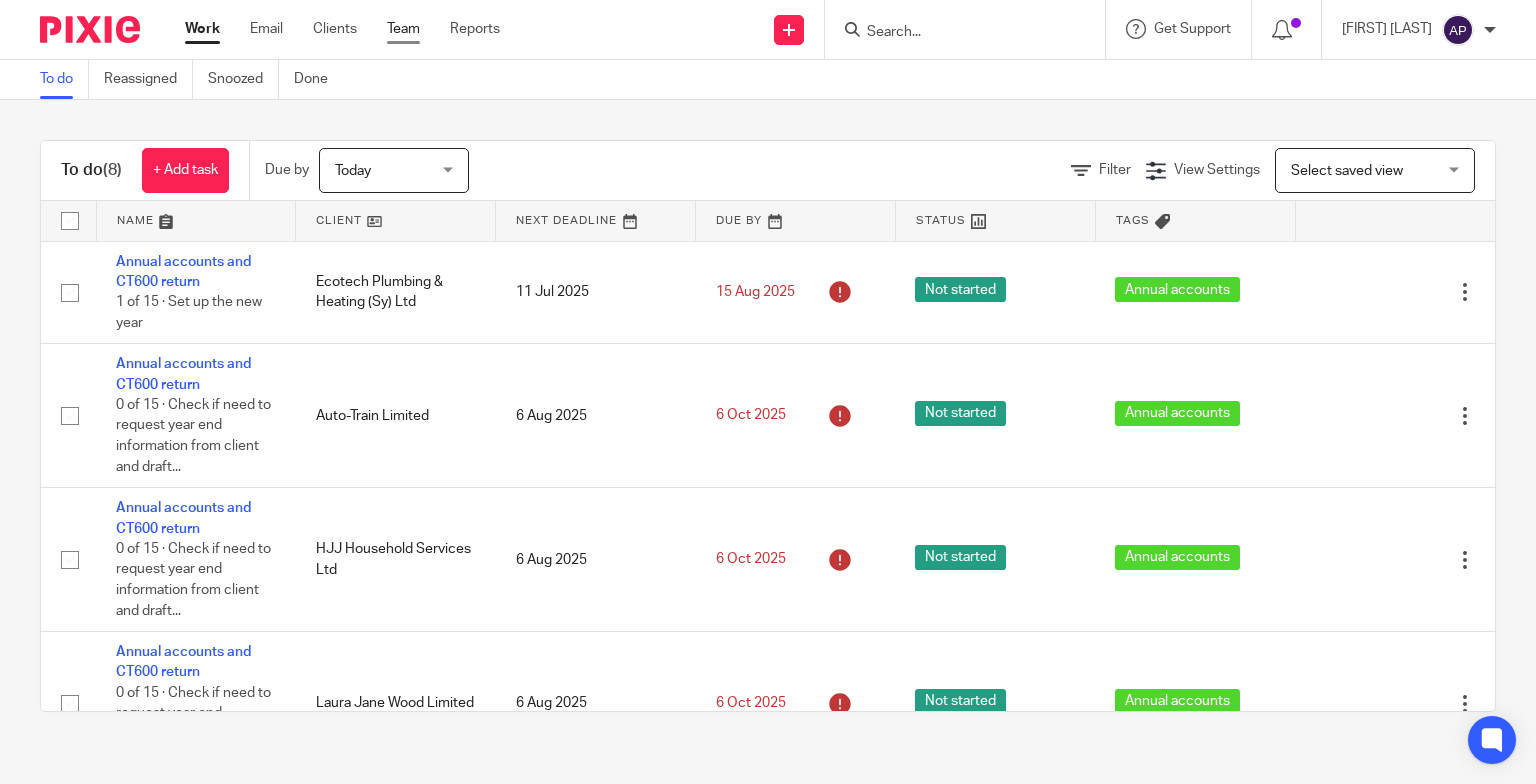 click on "Team" at bounding box center (403, 29) 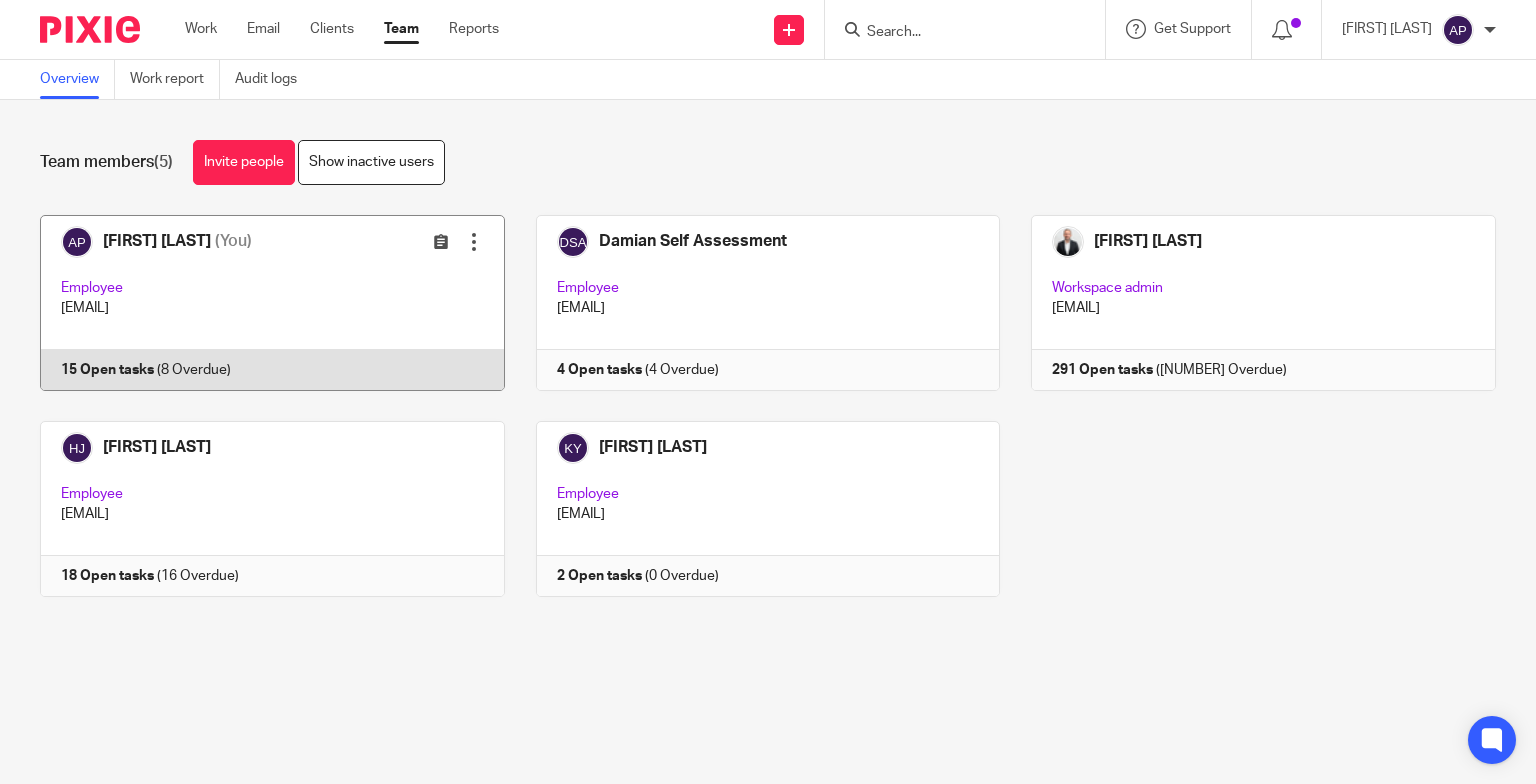 scroll, scrollTop: 0, scrollLeft: 0, axis: both 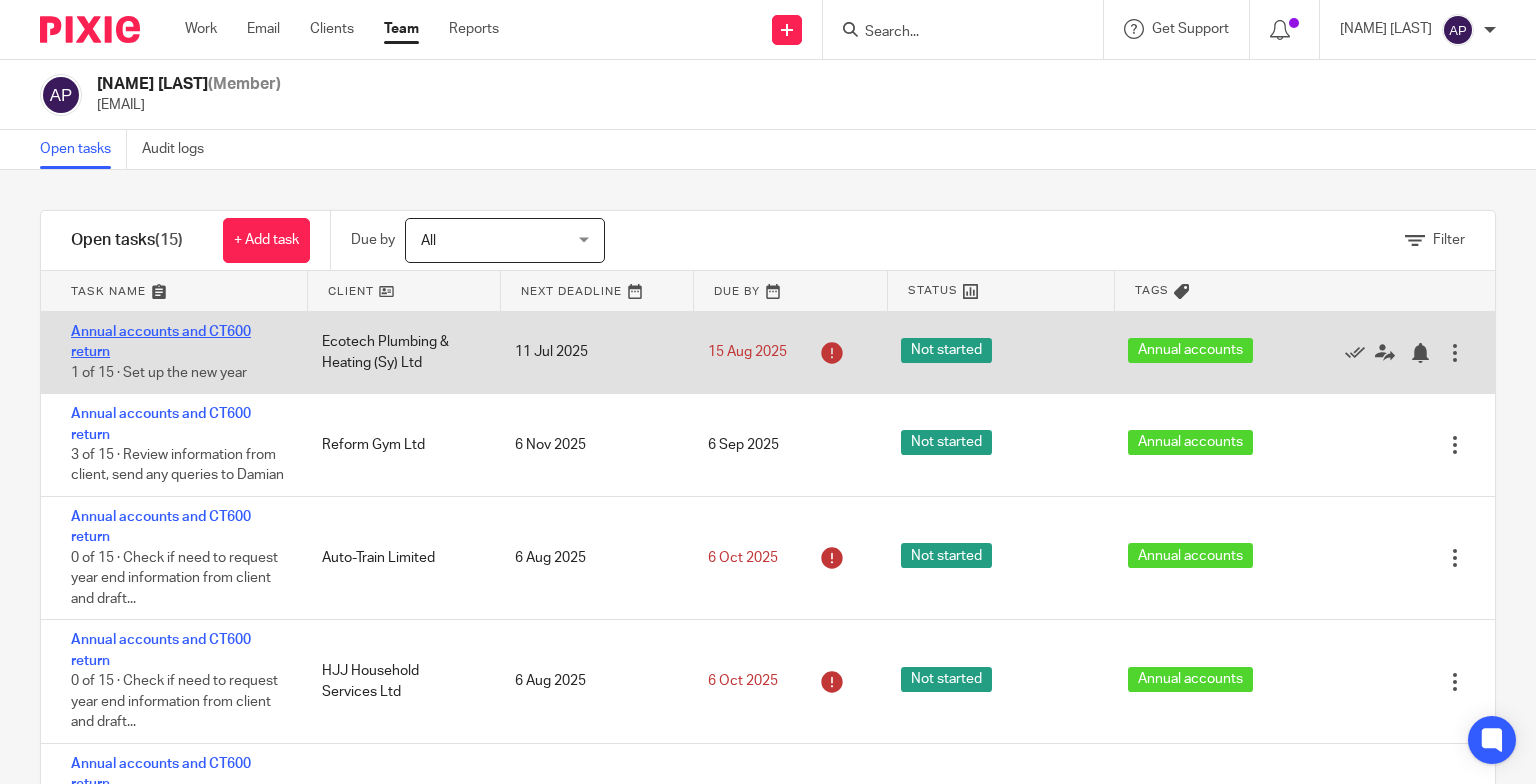click on "Annual accounts and CT600 return" at bounding box center (161, 342) 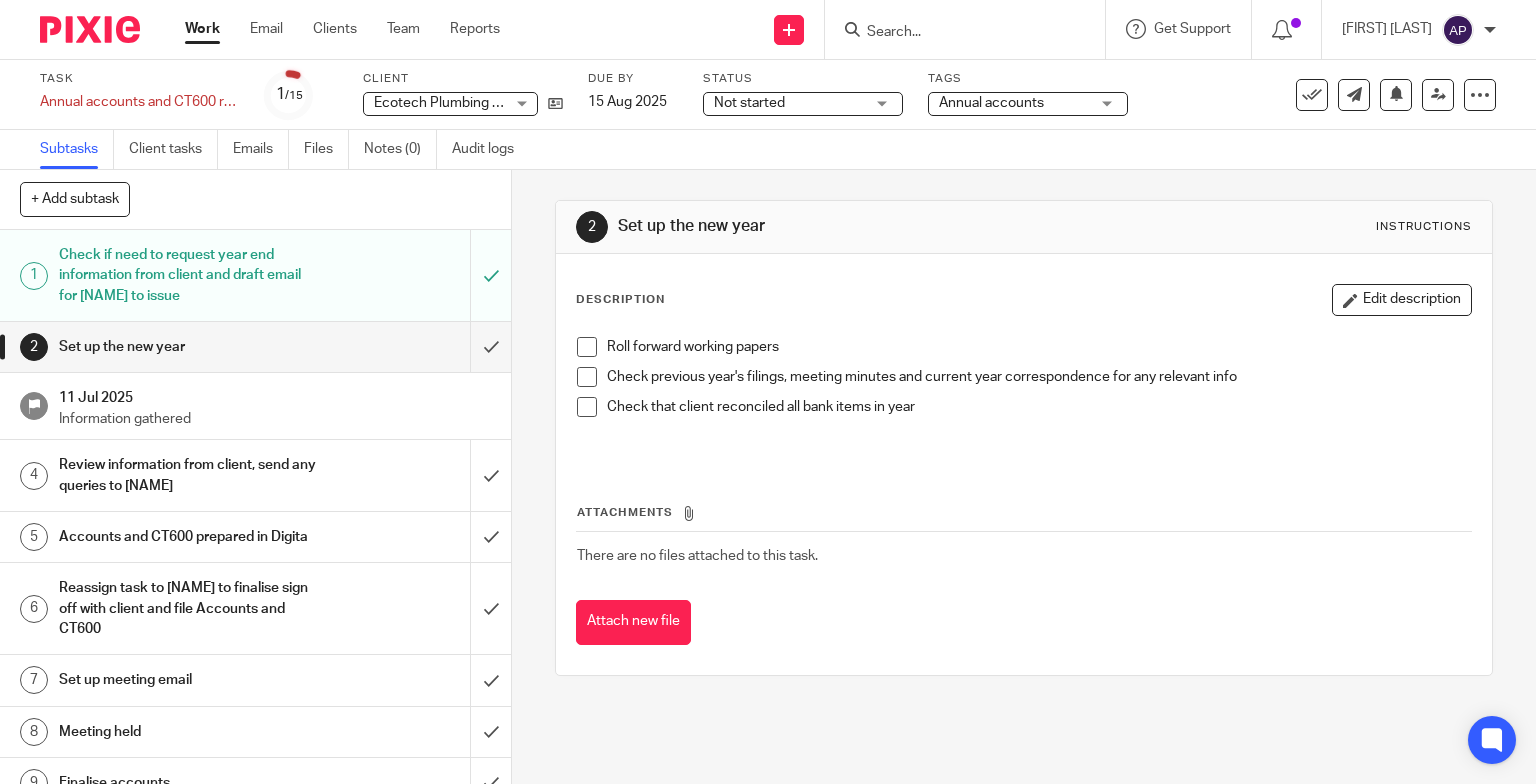 scroll, scrollTop: 0, scrollLeft: 0, axis: both 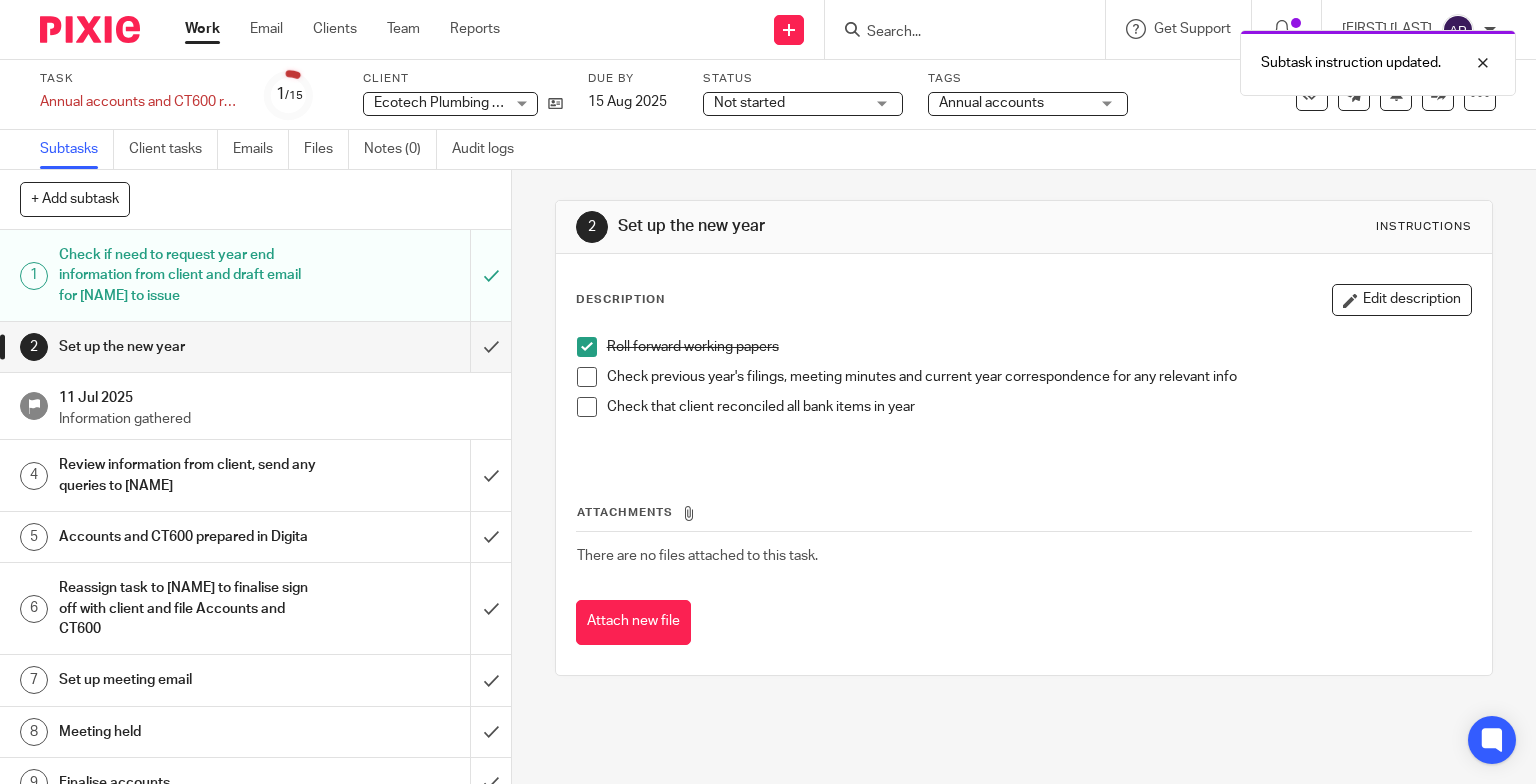 click at bounding box center (587, 377) 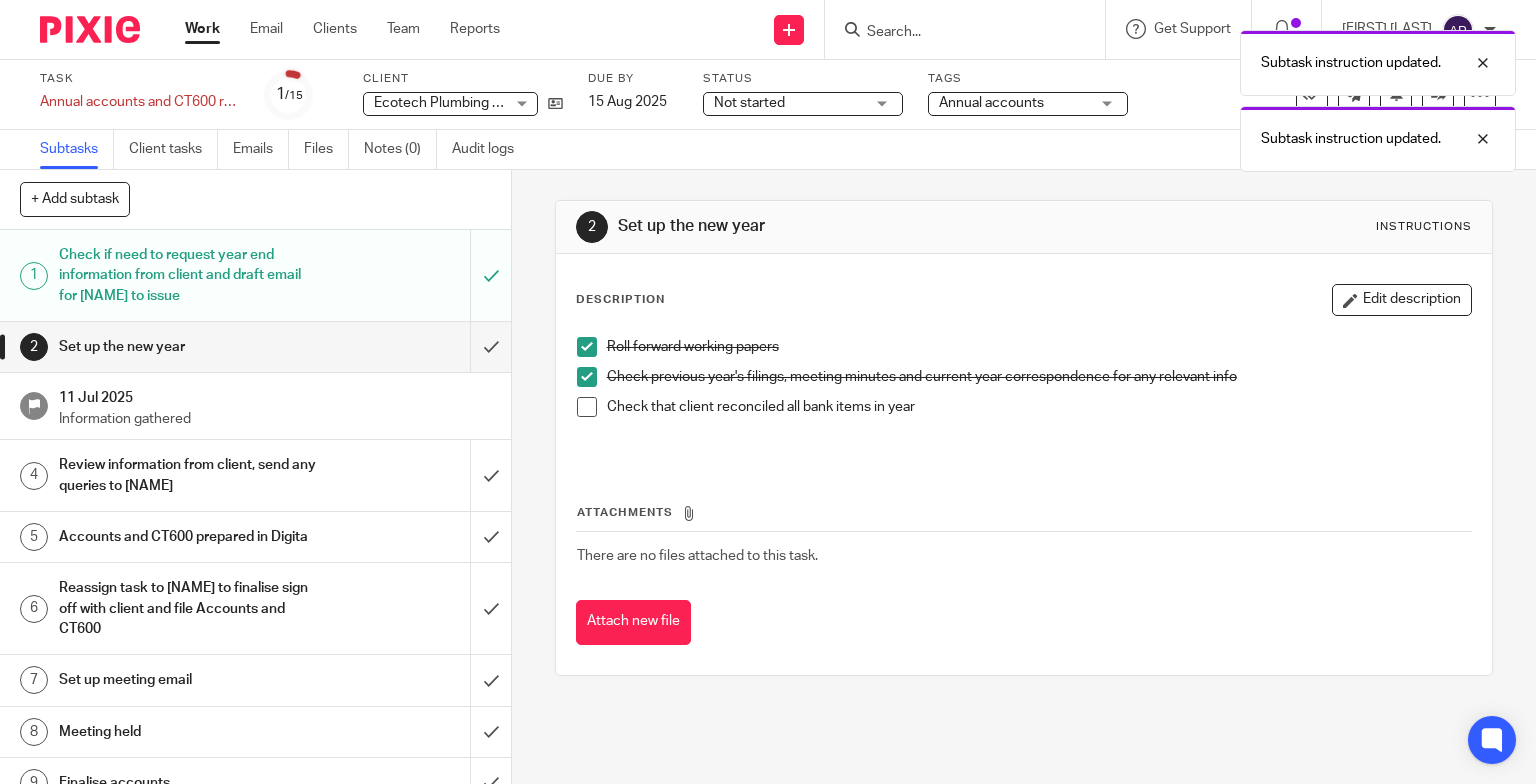 click at bounding box center (587, 407) 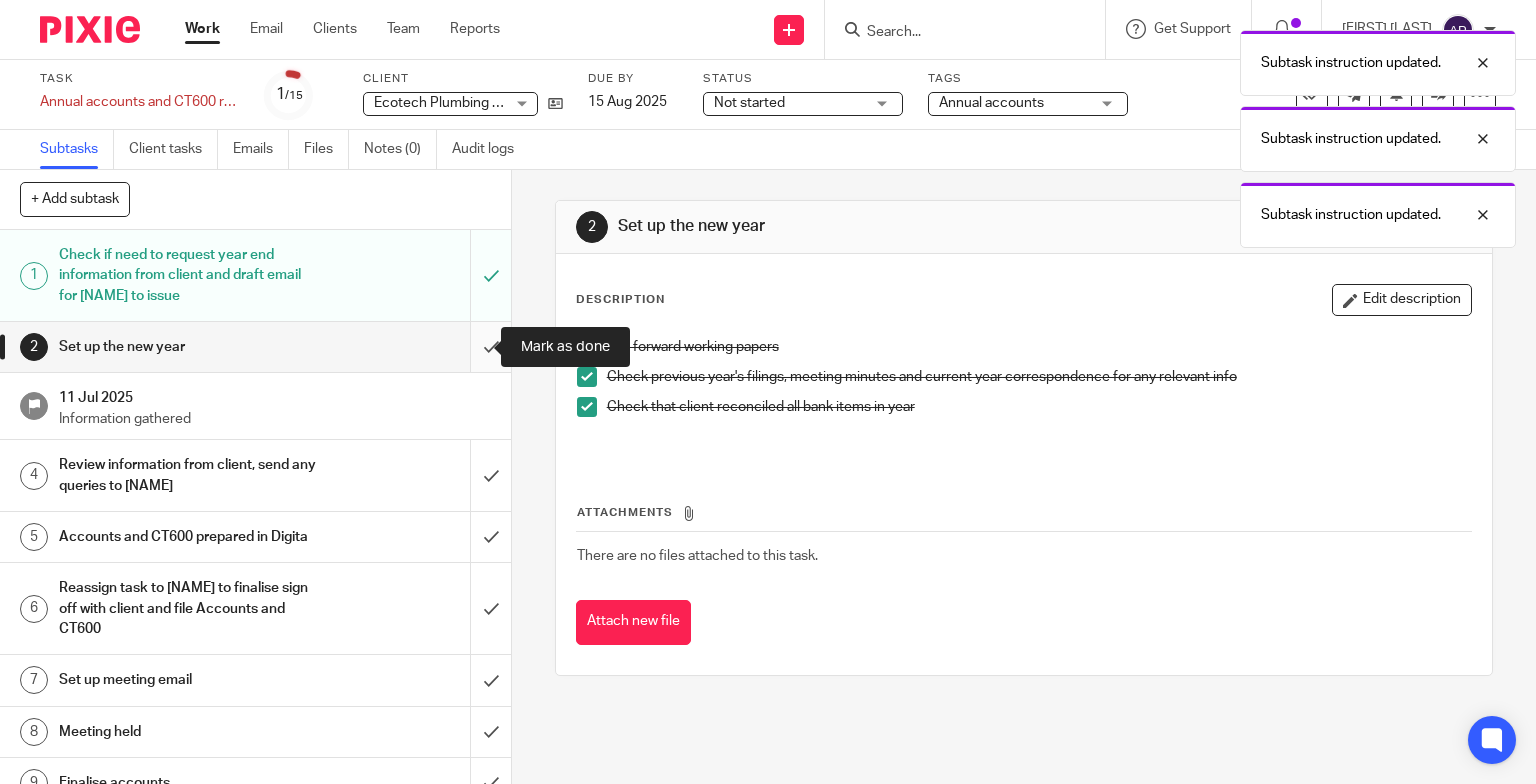 click at bounding box center (255, 347) 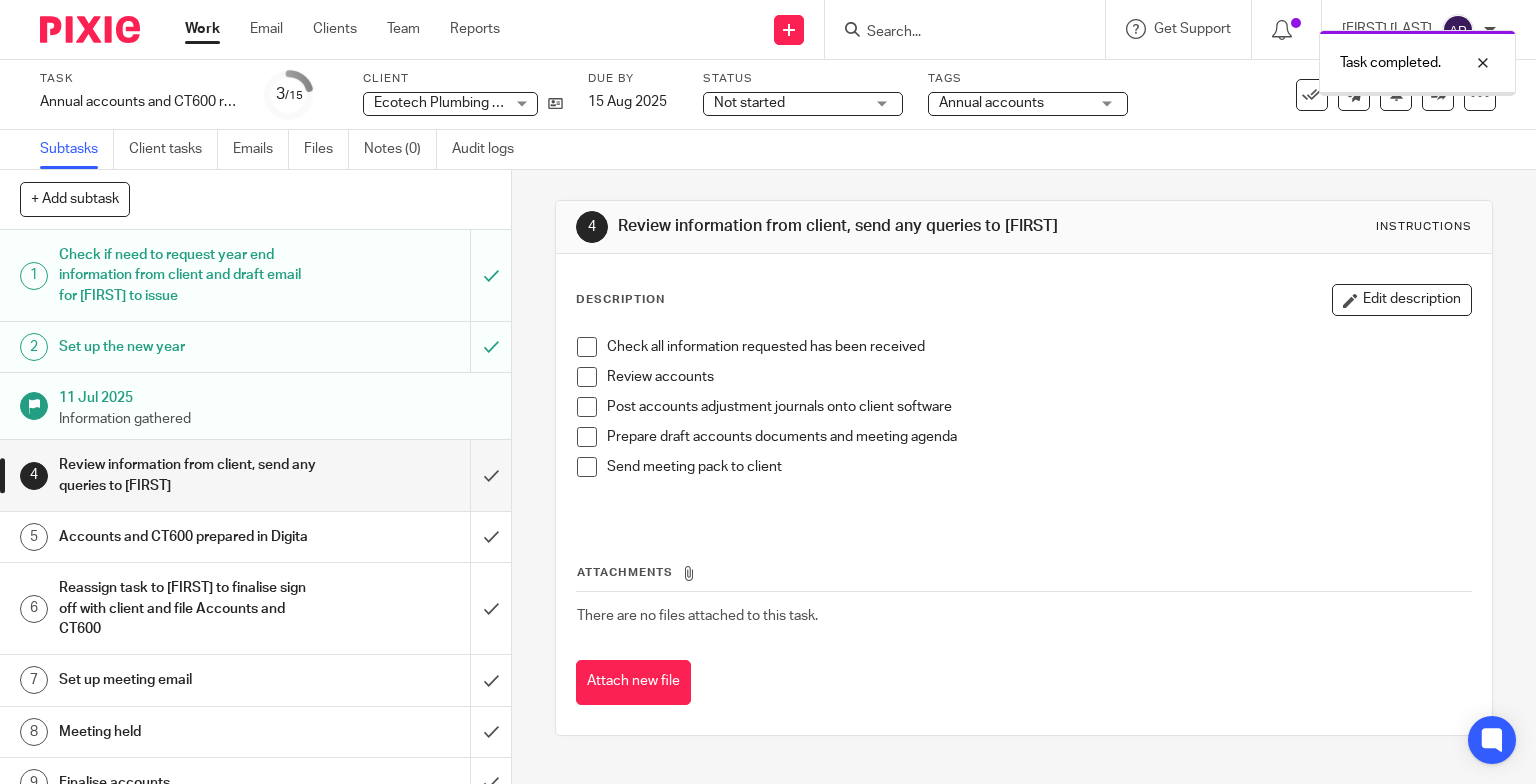 scroll, scrollTop: 0, scrollLeft: 0, axis: both 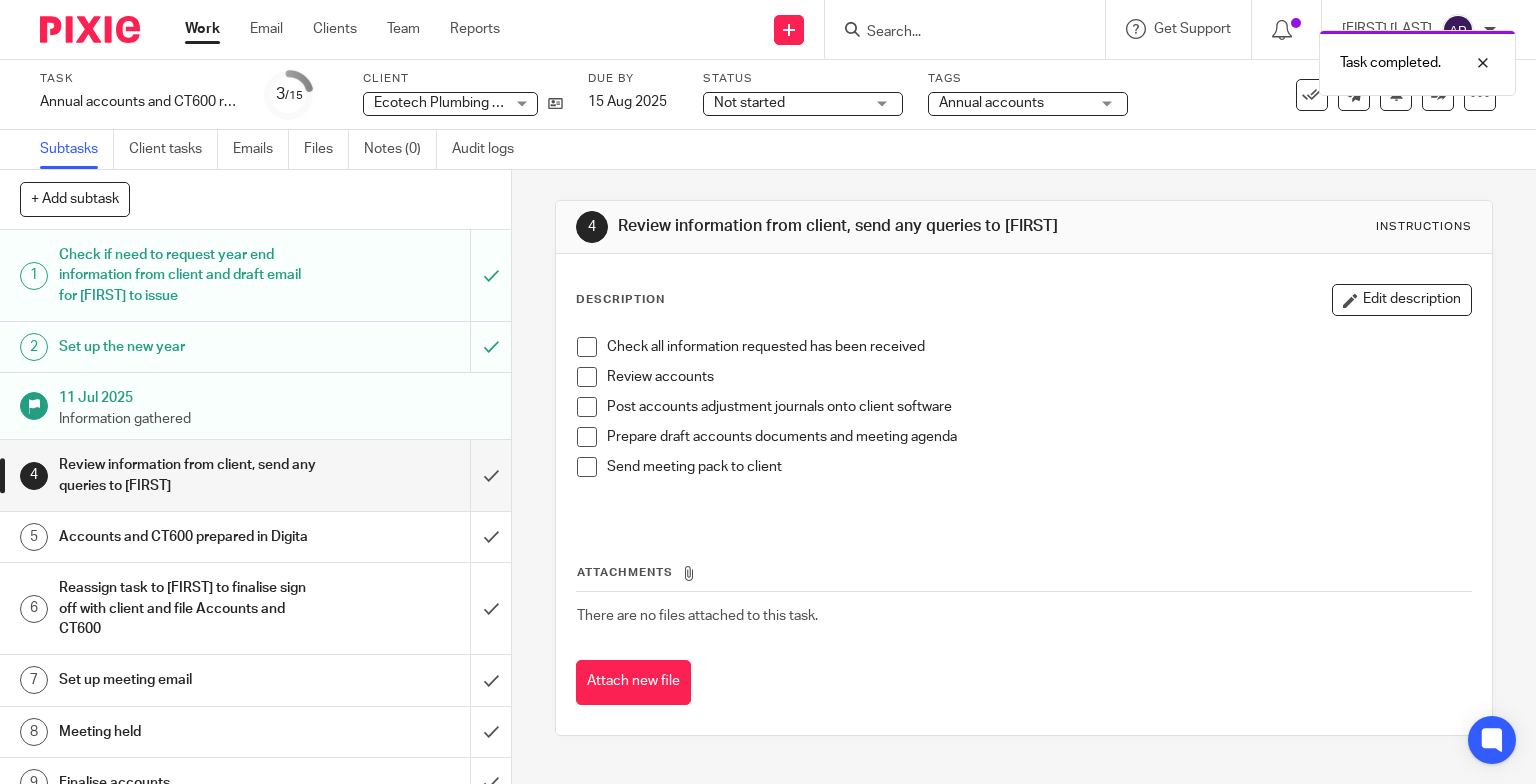 click at bounding box center (587, 347) 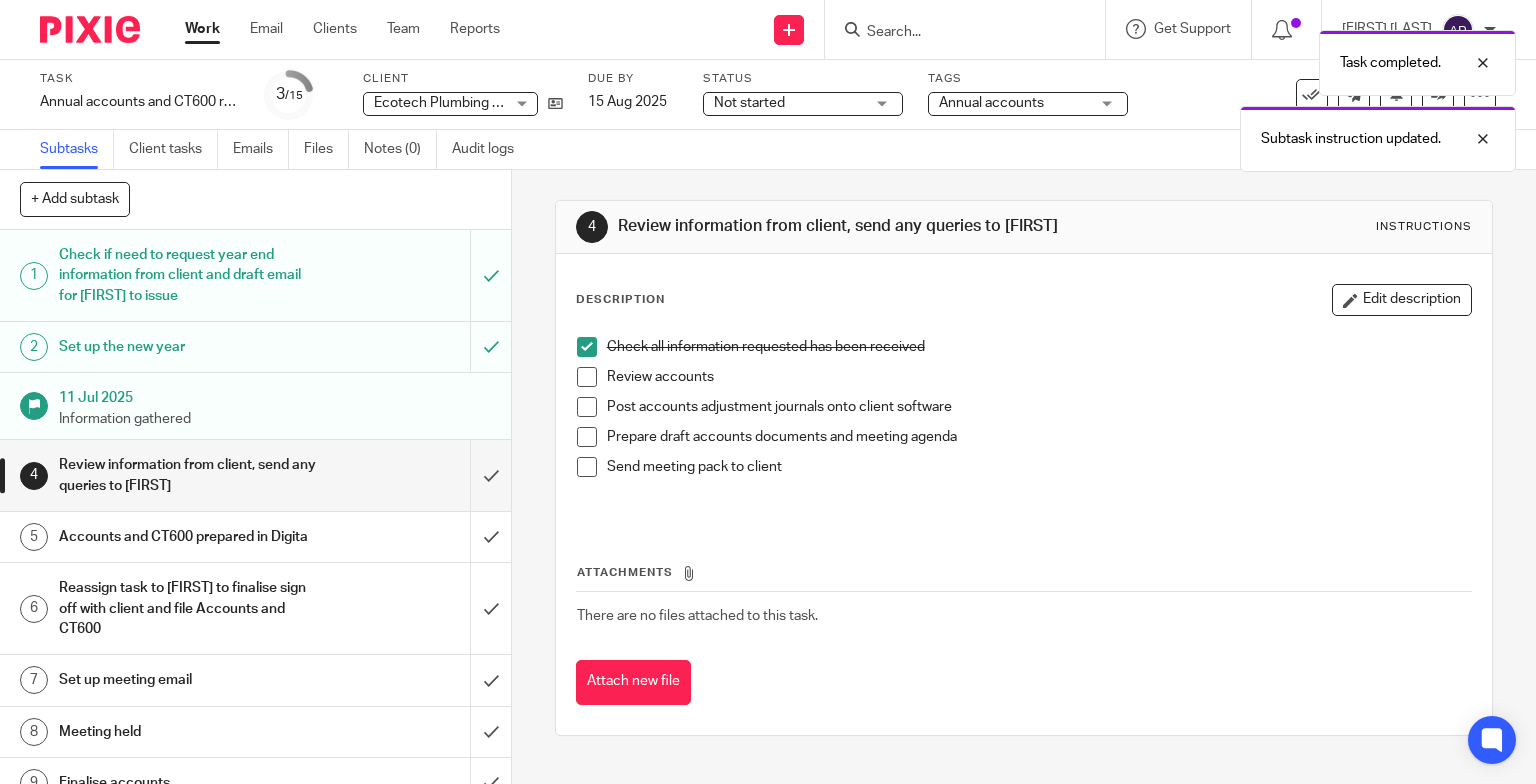 click at bounding box center [587, 377] 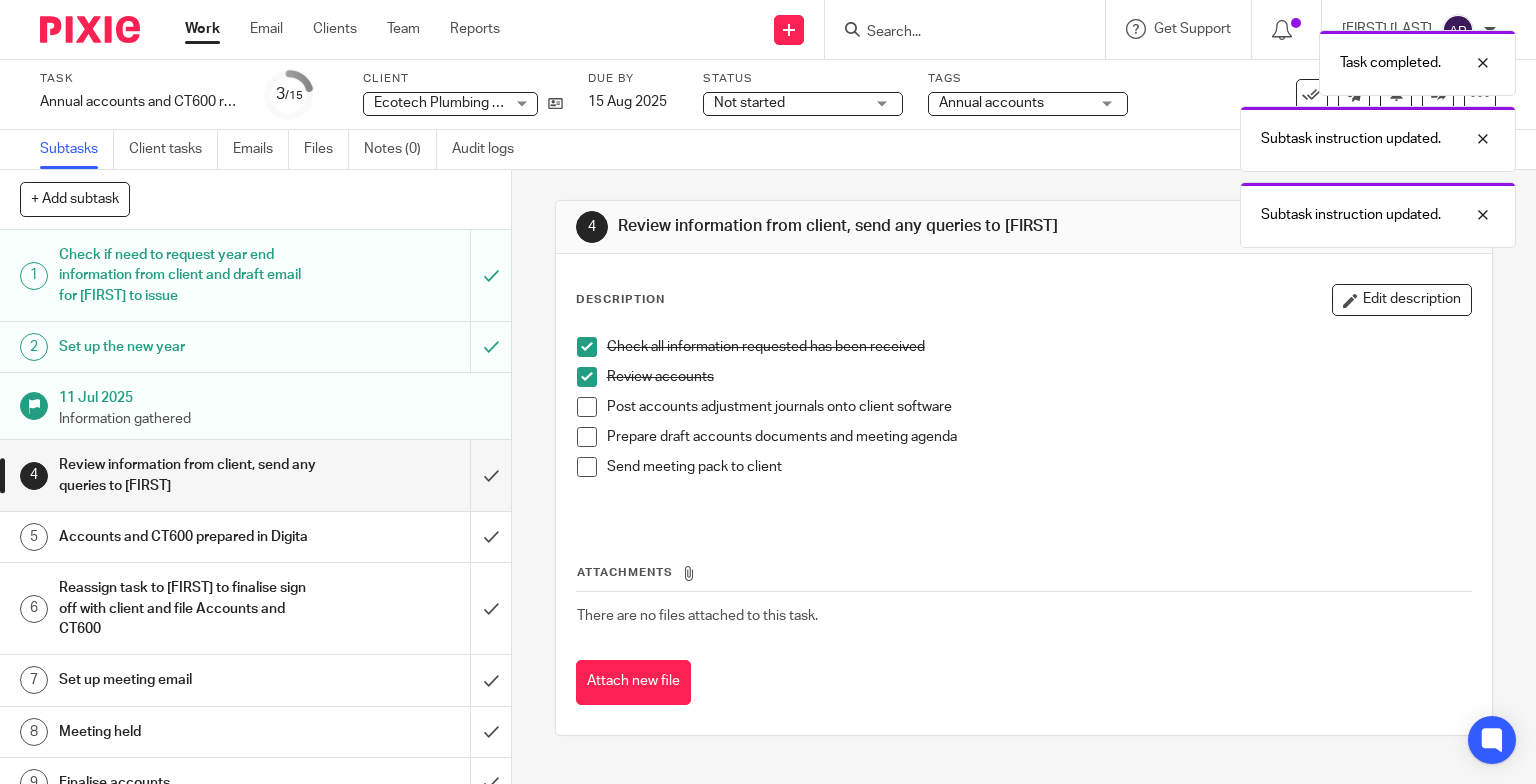 click at bounding box center (587, 407) 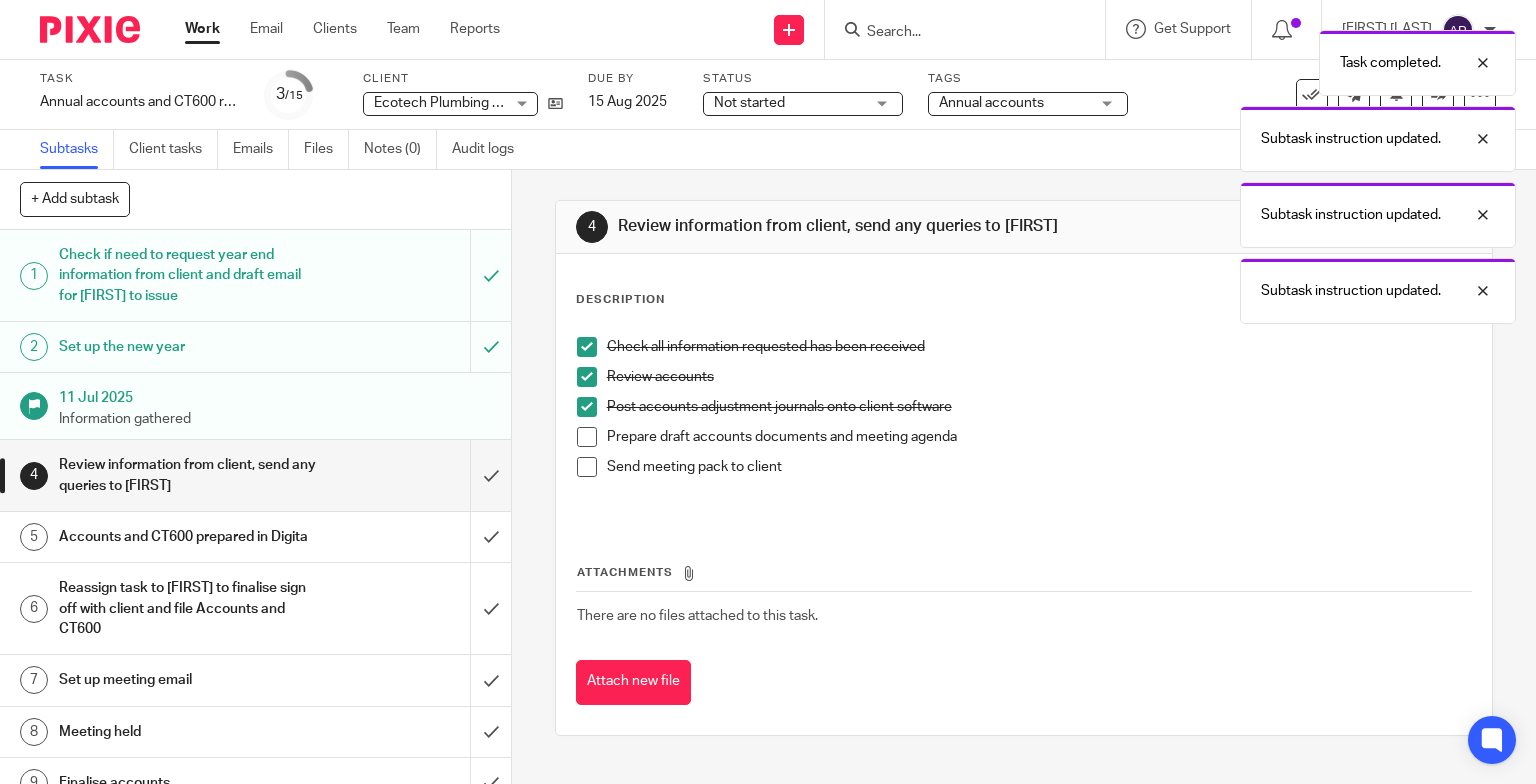 click at bounding box center (587, 407) 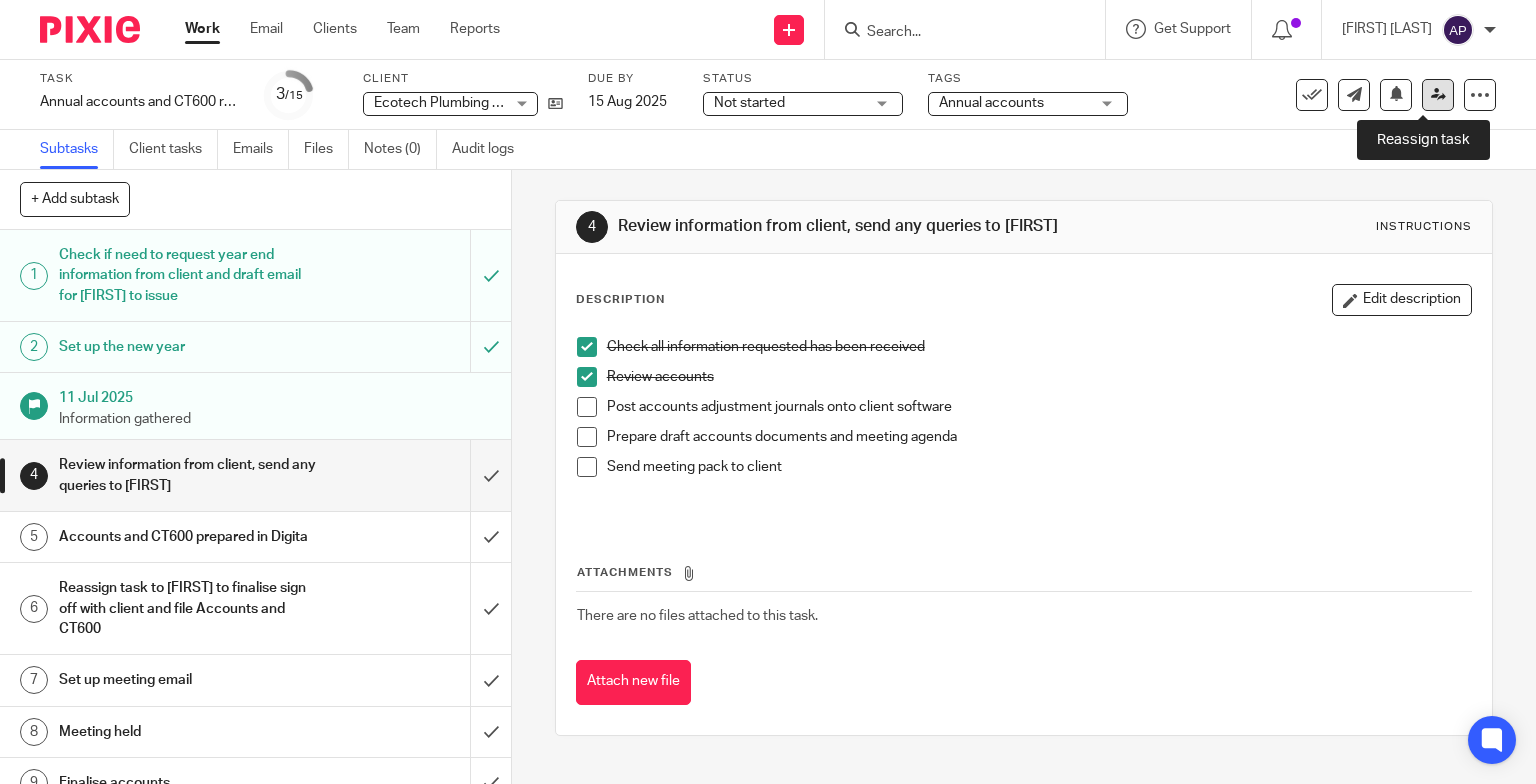 click at bounding box center [1438, 94] 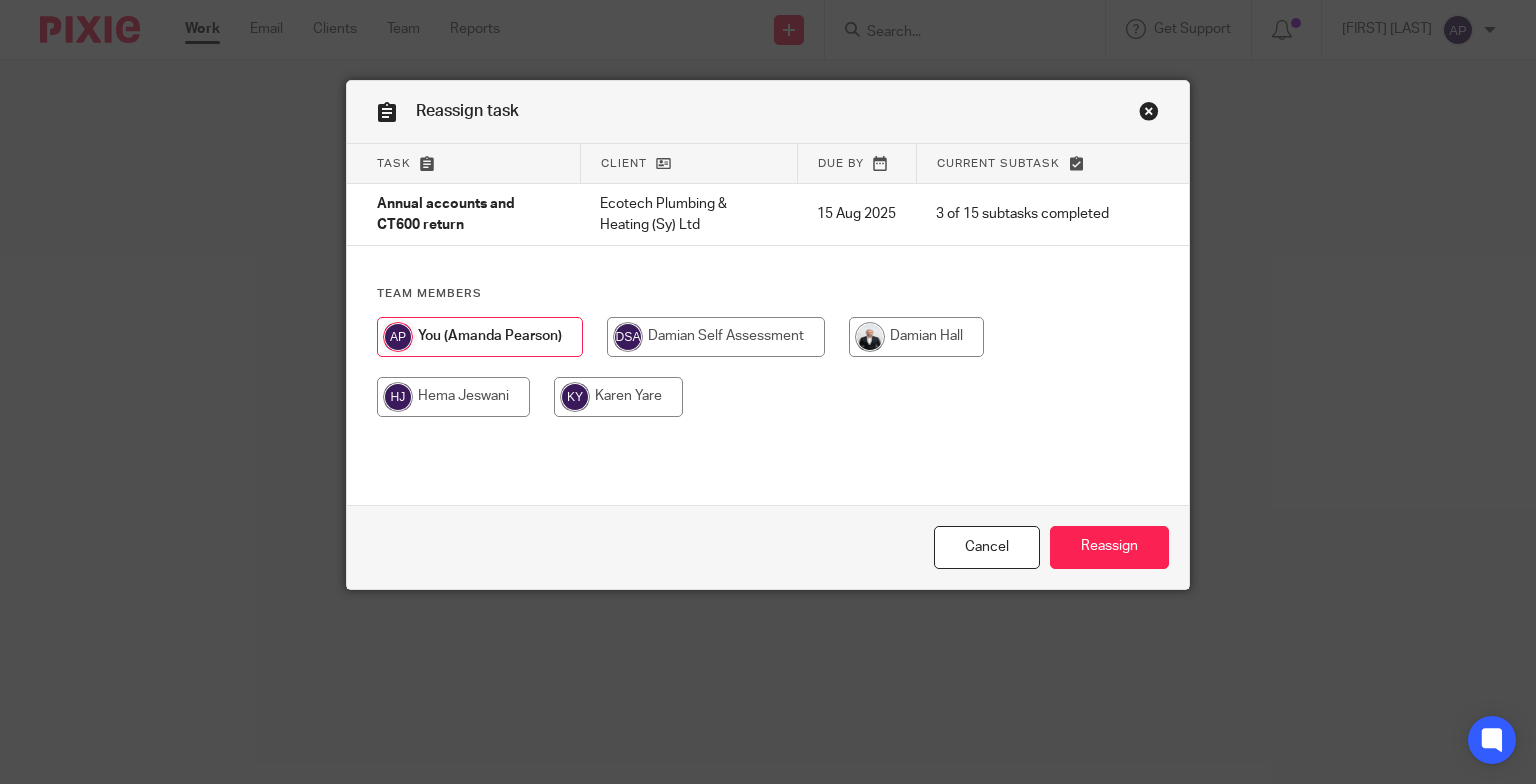 scroll, scrollTop: 0, scrollLeft: 0, axis: both 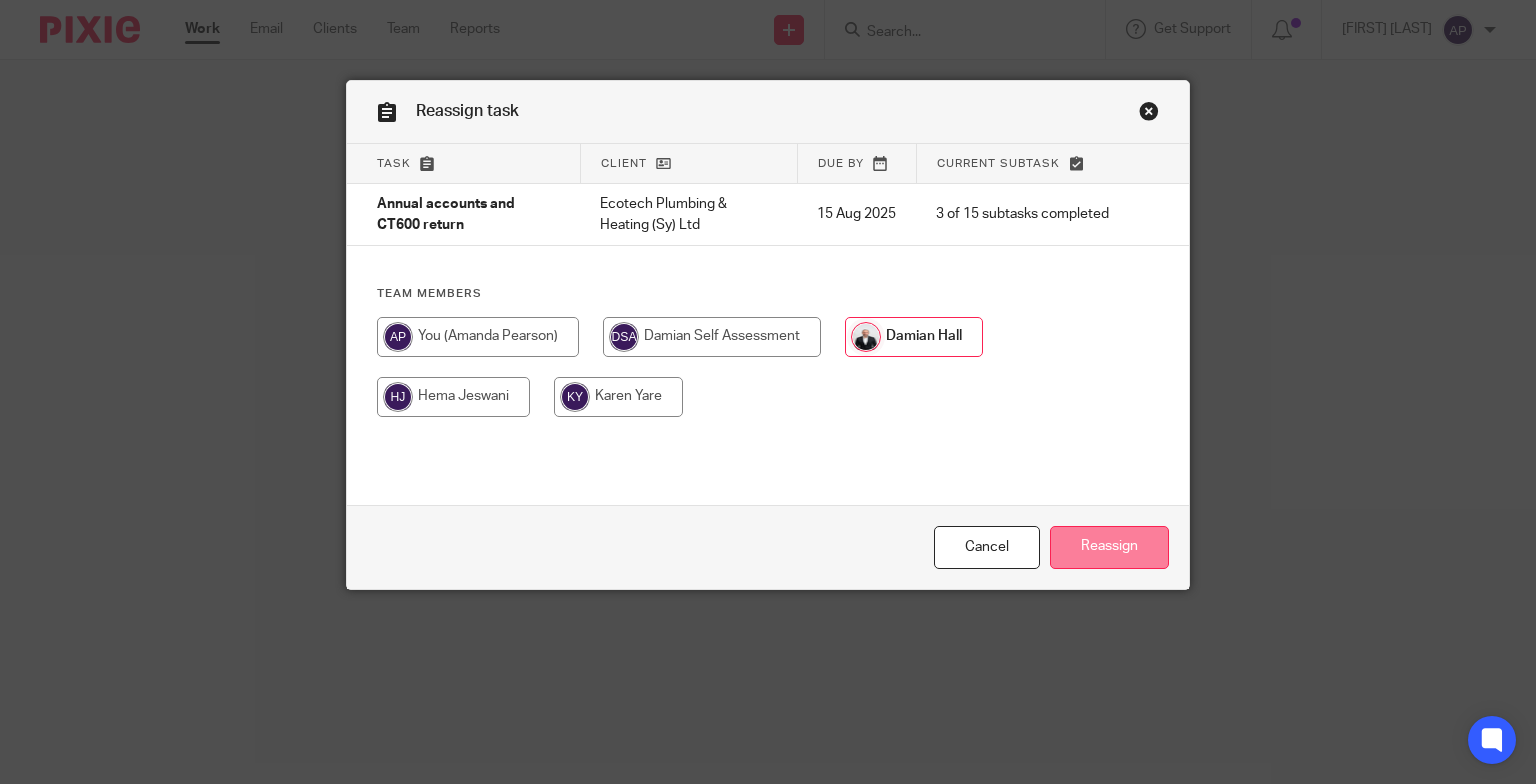 click on "Reassign" at bounding box center (1109, 547) 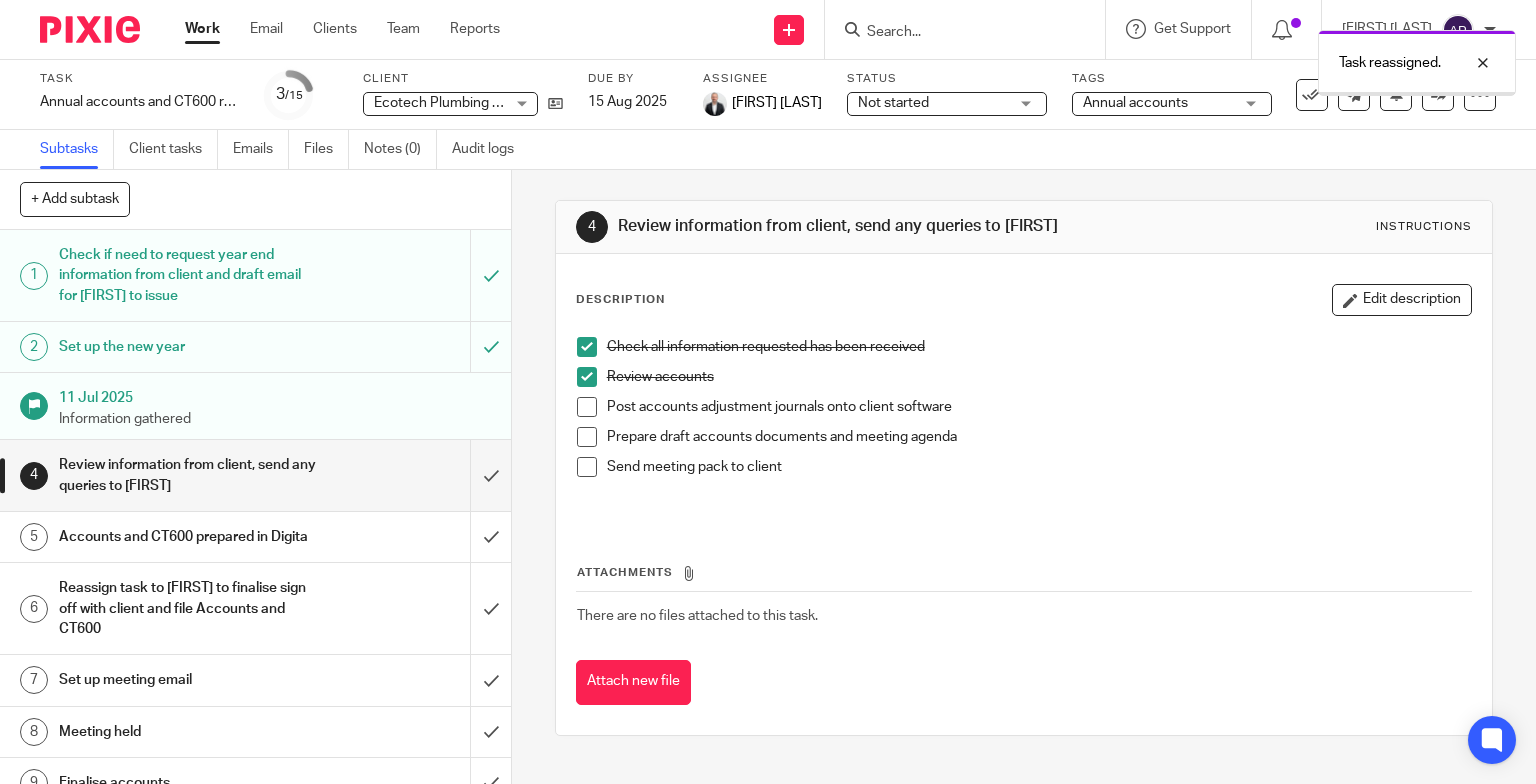 scroll, scrollTop: 0, scrollLeft: 0, axis: both 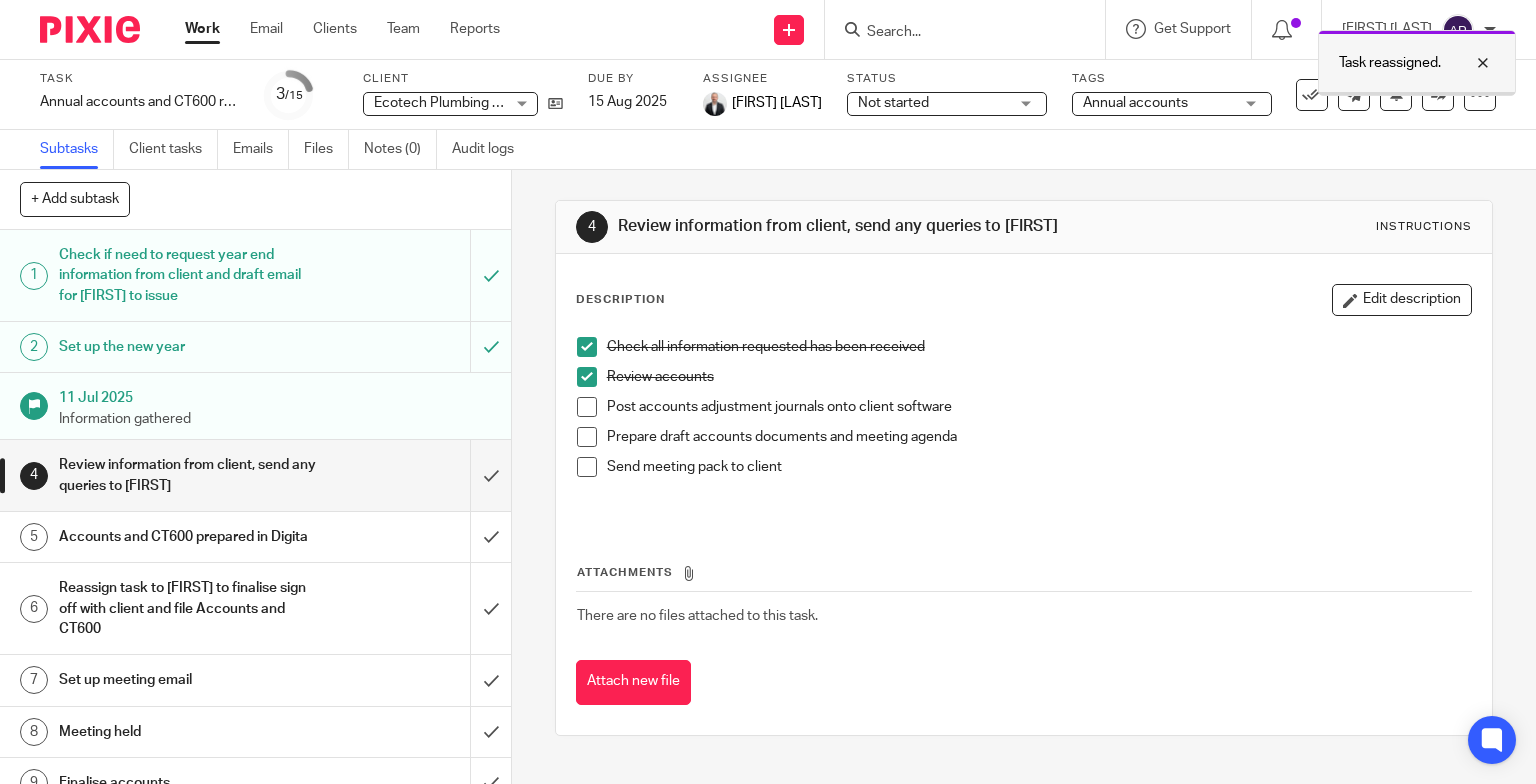 click at bounding box center [1468, 63] 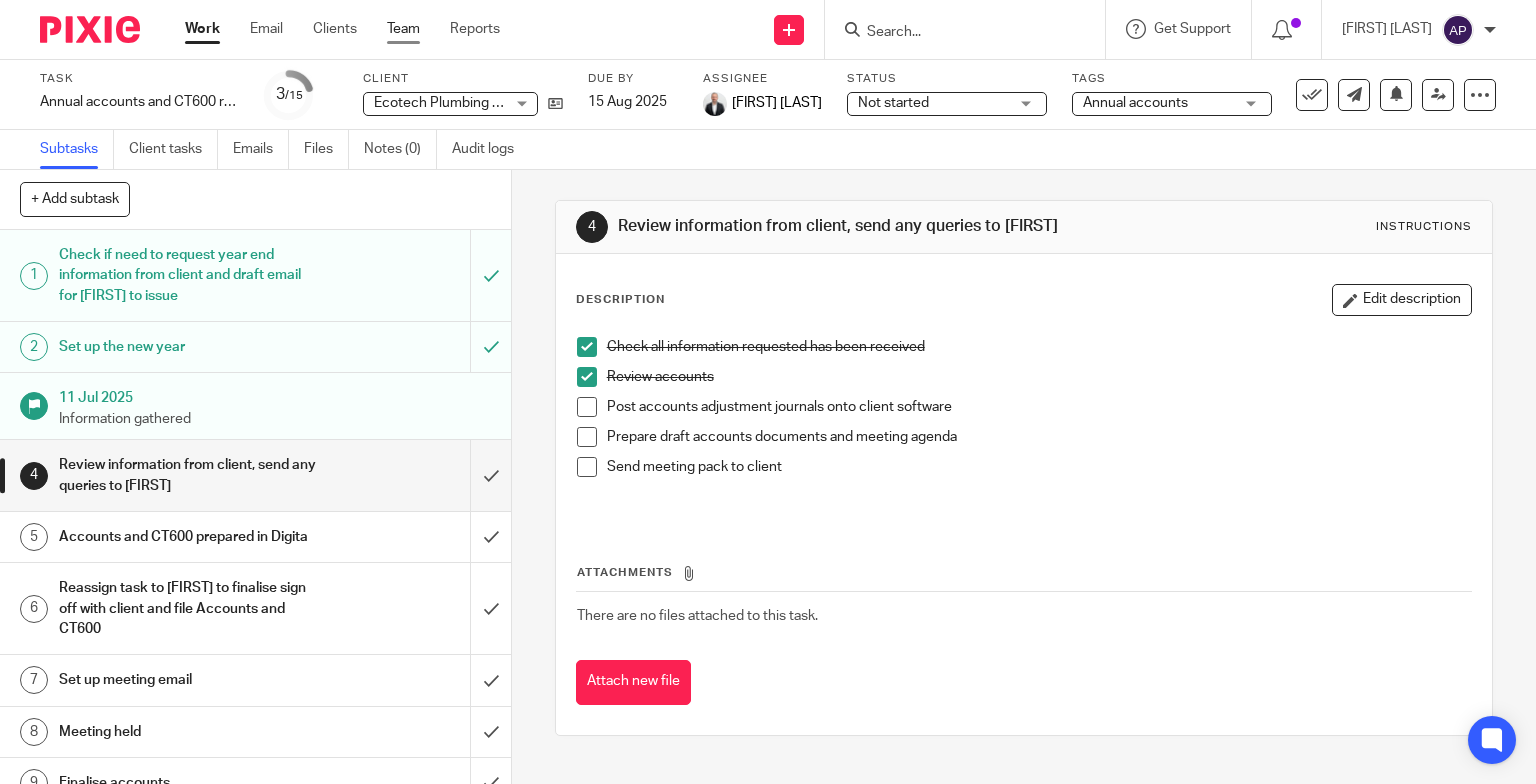 click on "Team" at bounding box center (403, 29) 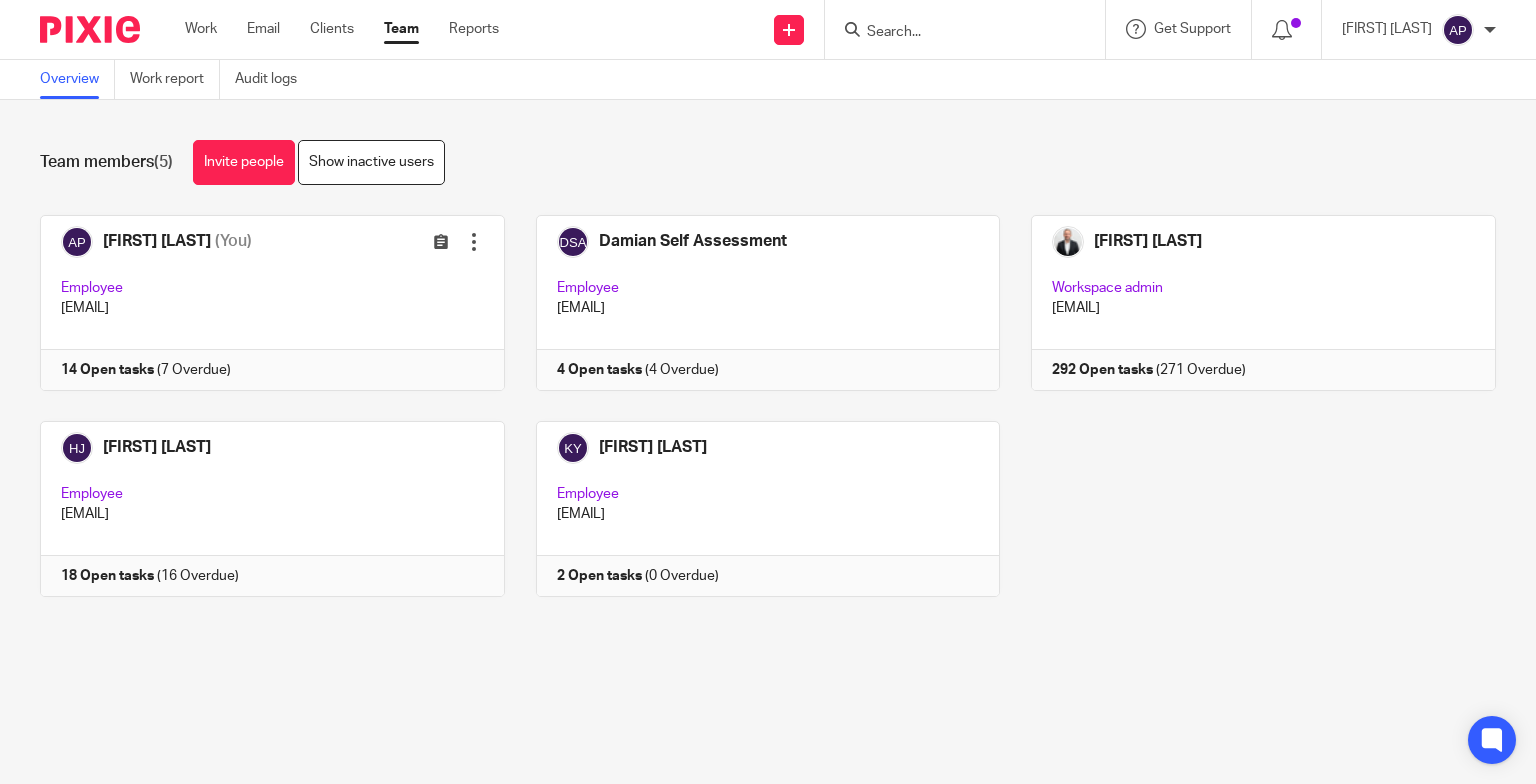 scroll, scrollTop: 0, scrollLeft: 0, axis: both 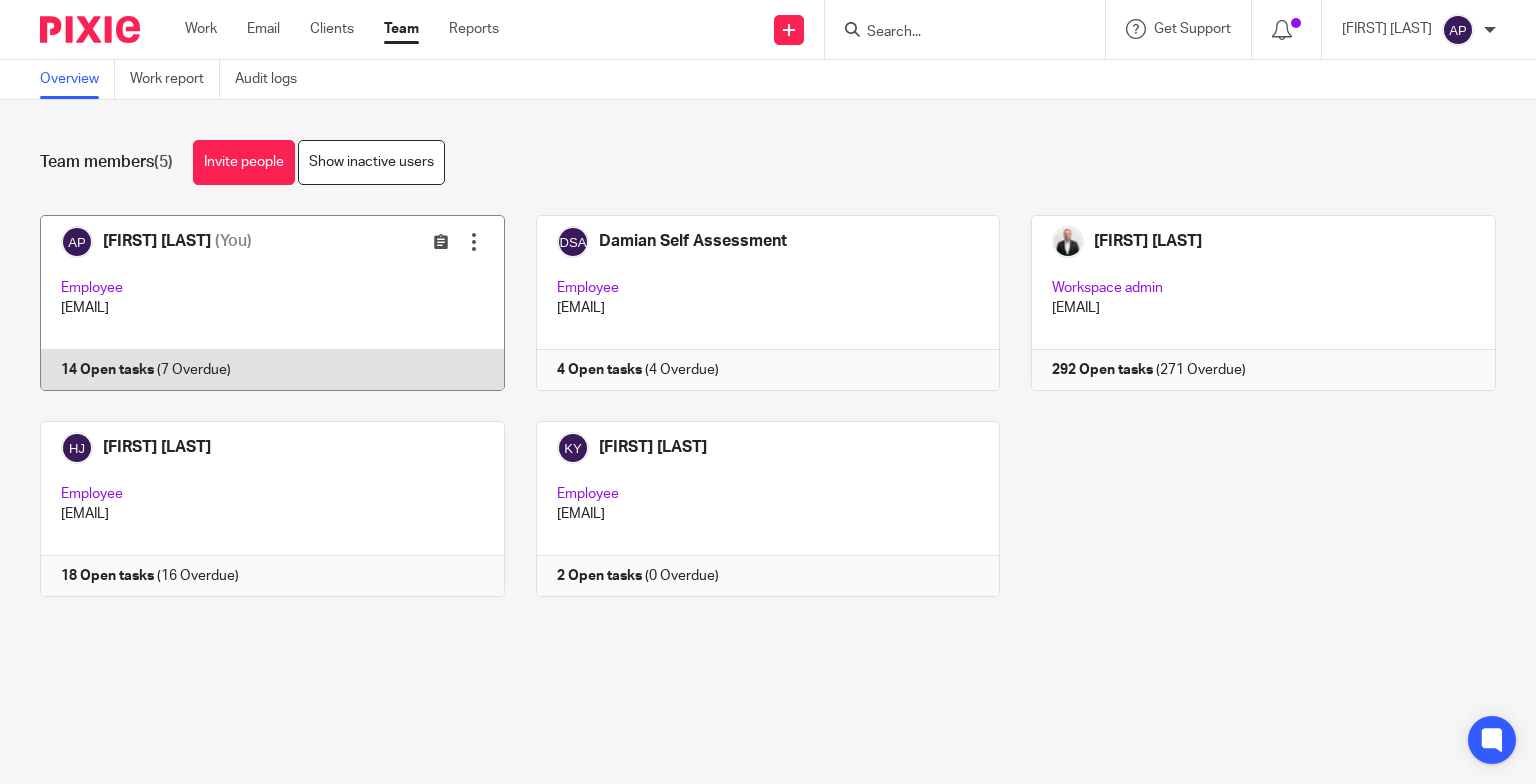click at bounding box center [257, 303] 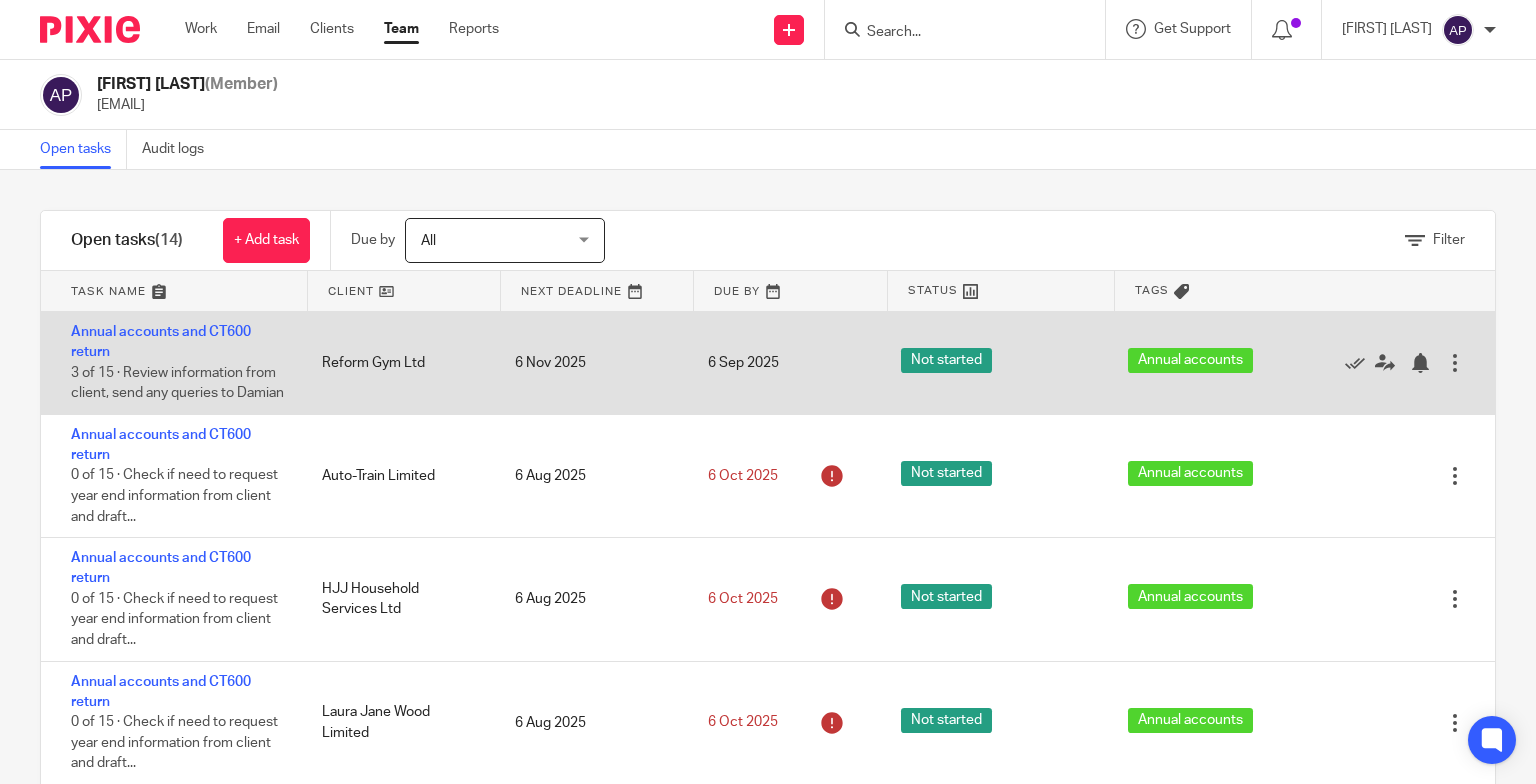 scroll, scrollTop: 0, scrollLeft: 0, axis: both 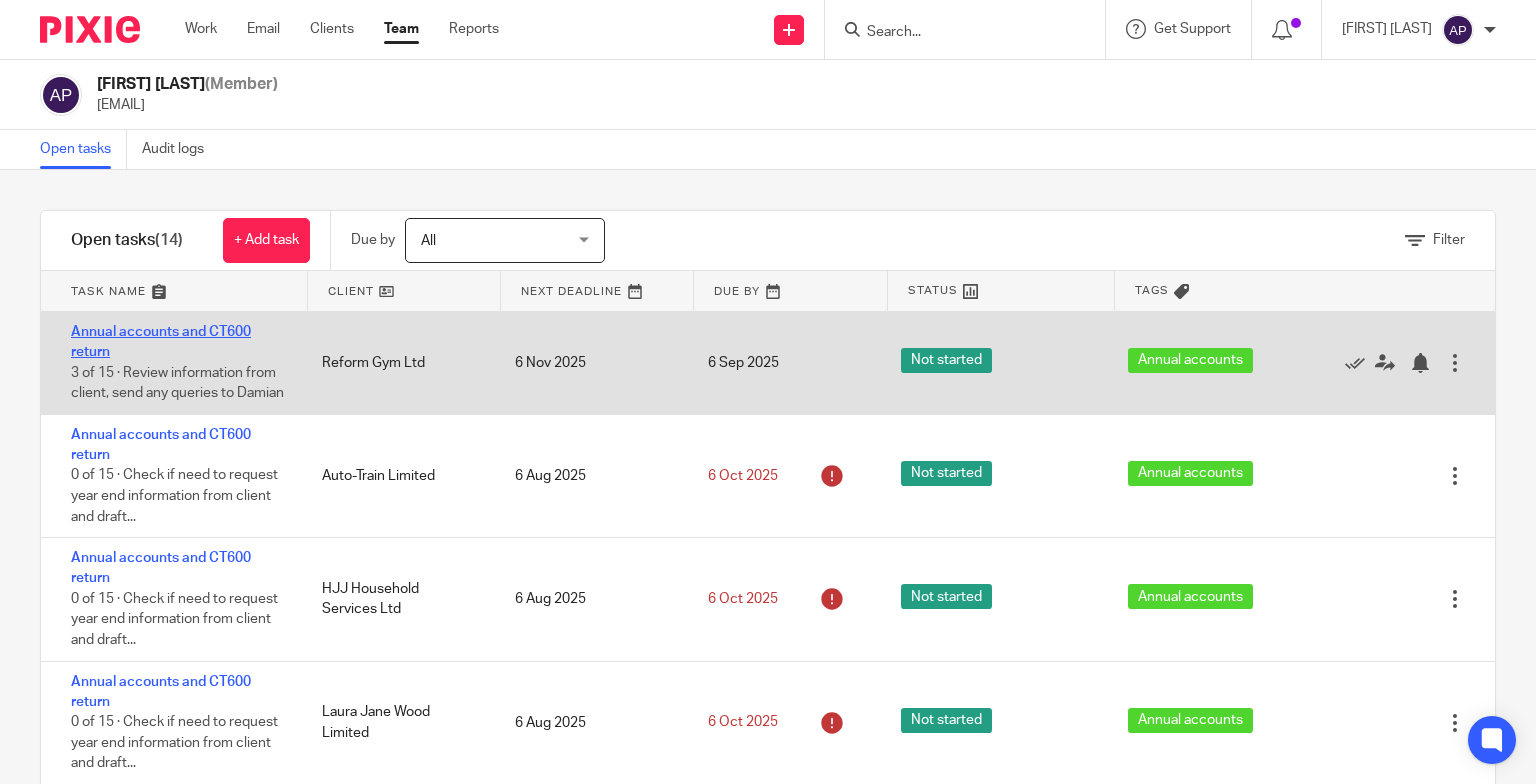 click on "Annual accounts and CT600 return" at bounding box center [161, 342] 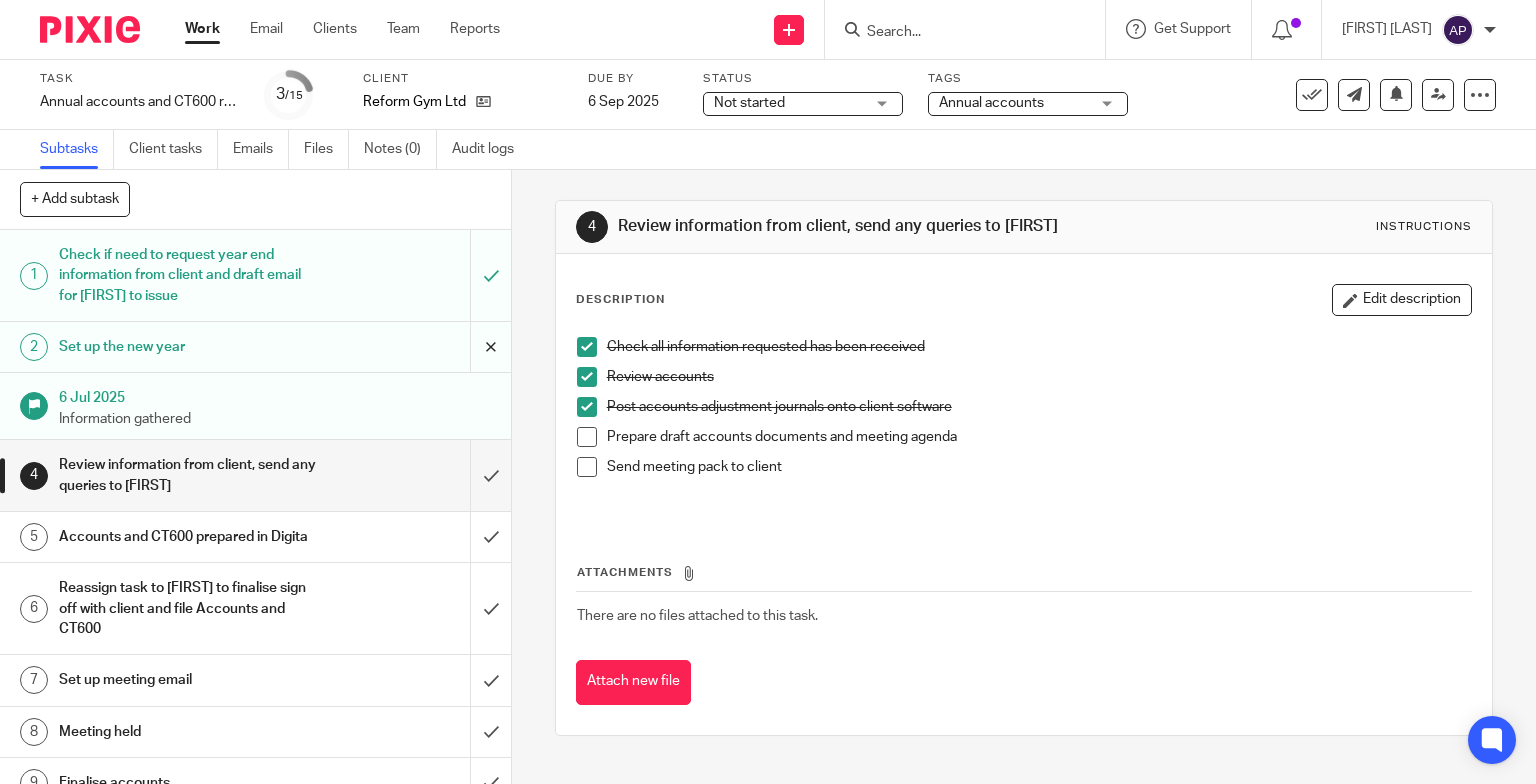 scroll, scrollTop: 0, scrollLeft: 0, axis: both 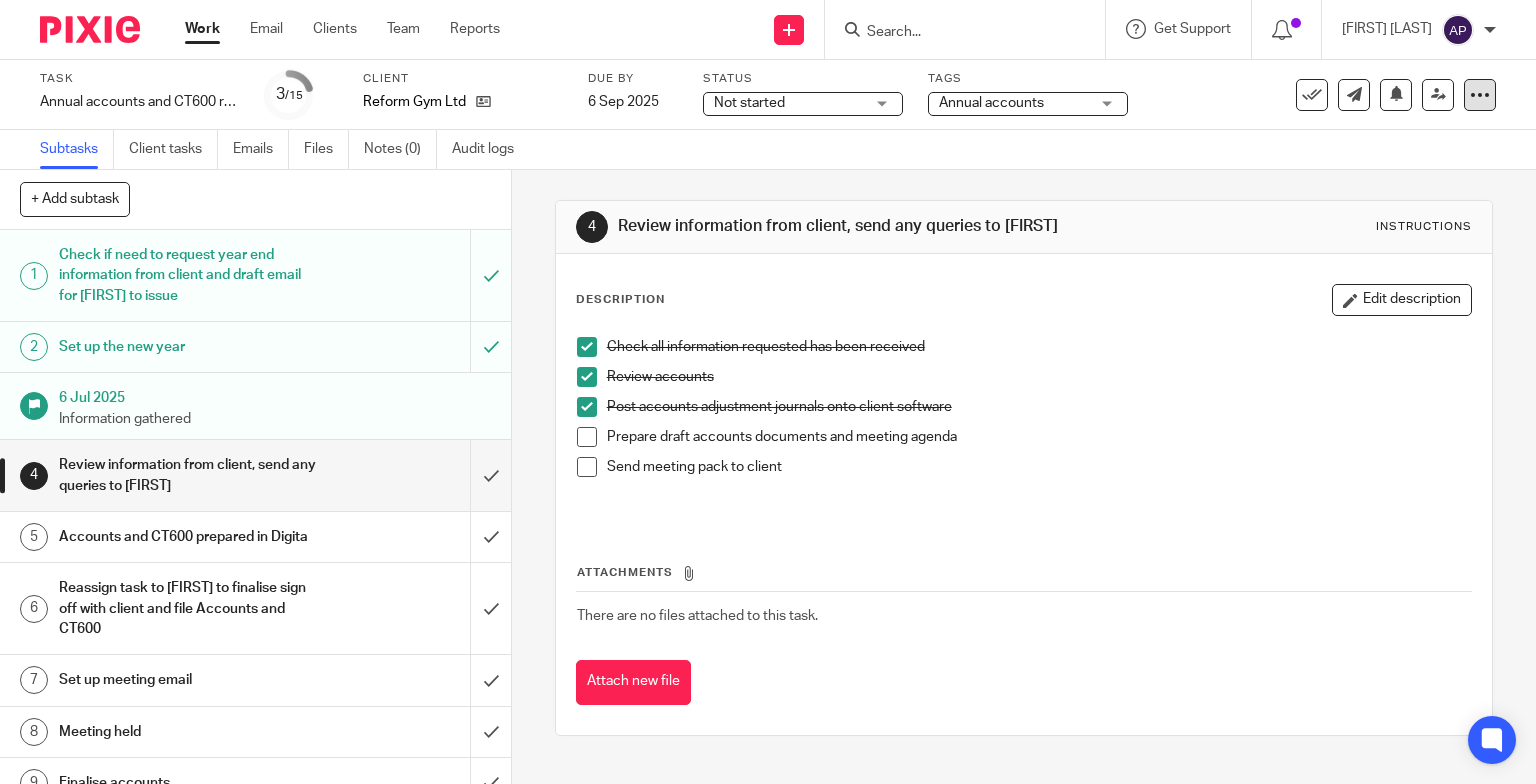 click at bounding box center (1480, 95) 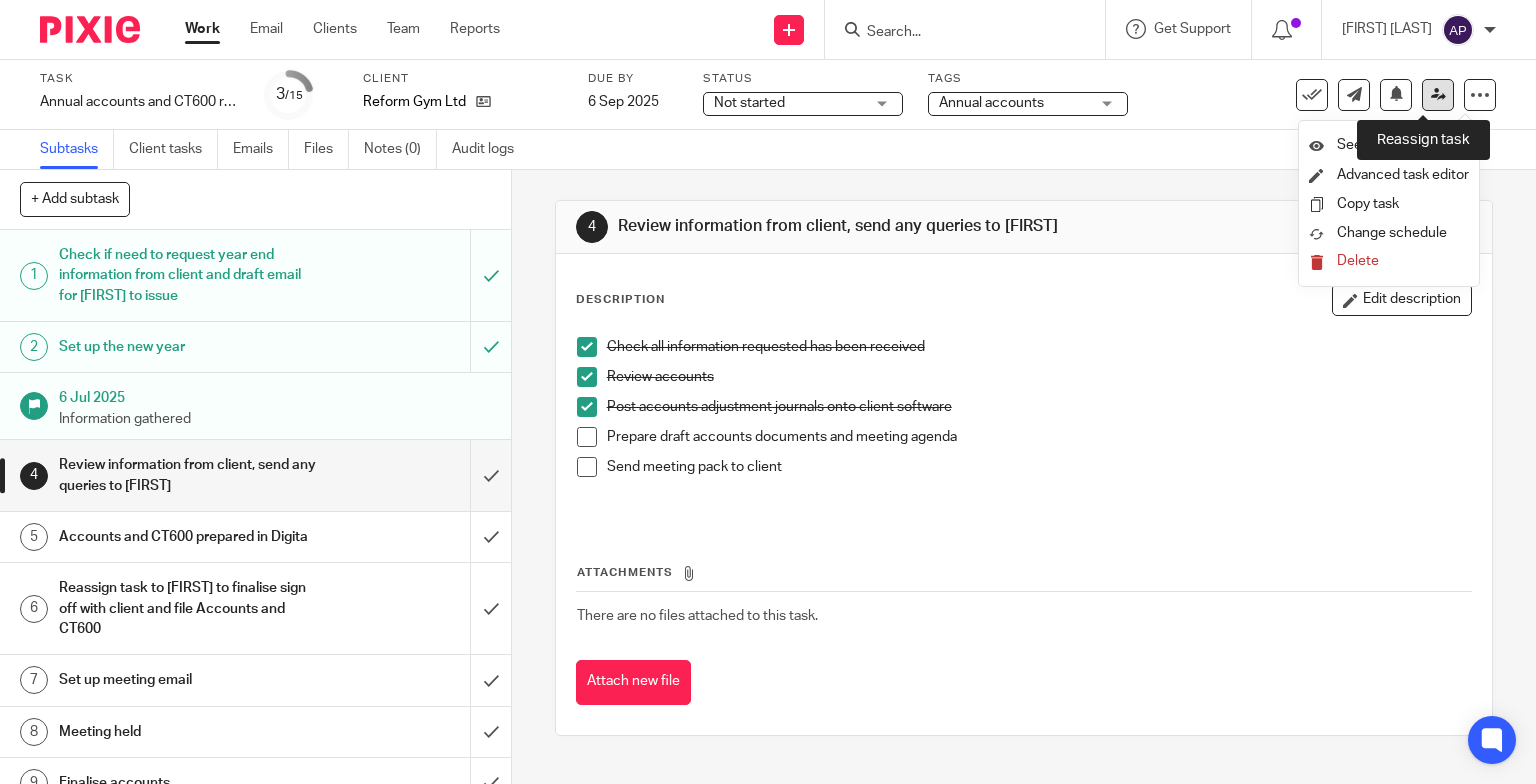 click at bounding box center [1438, 94] 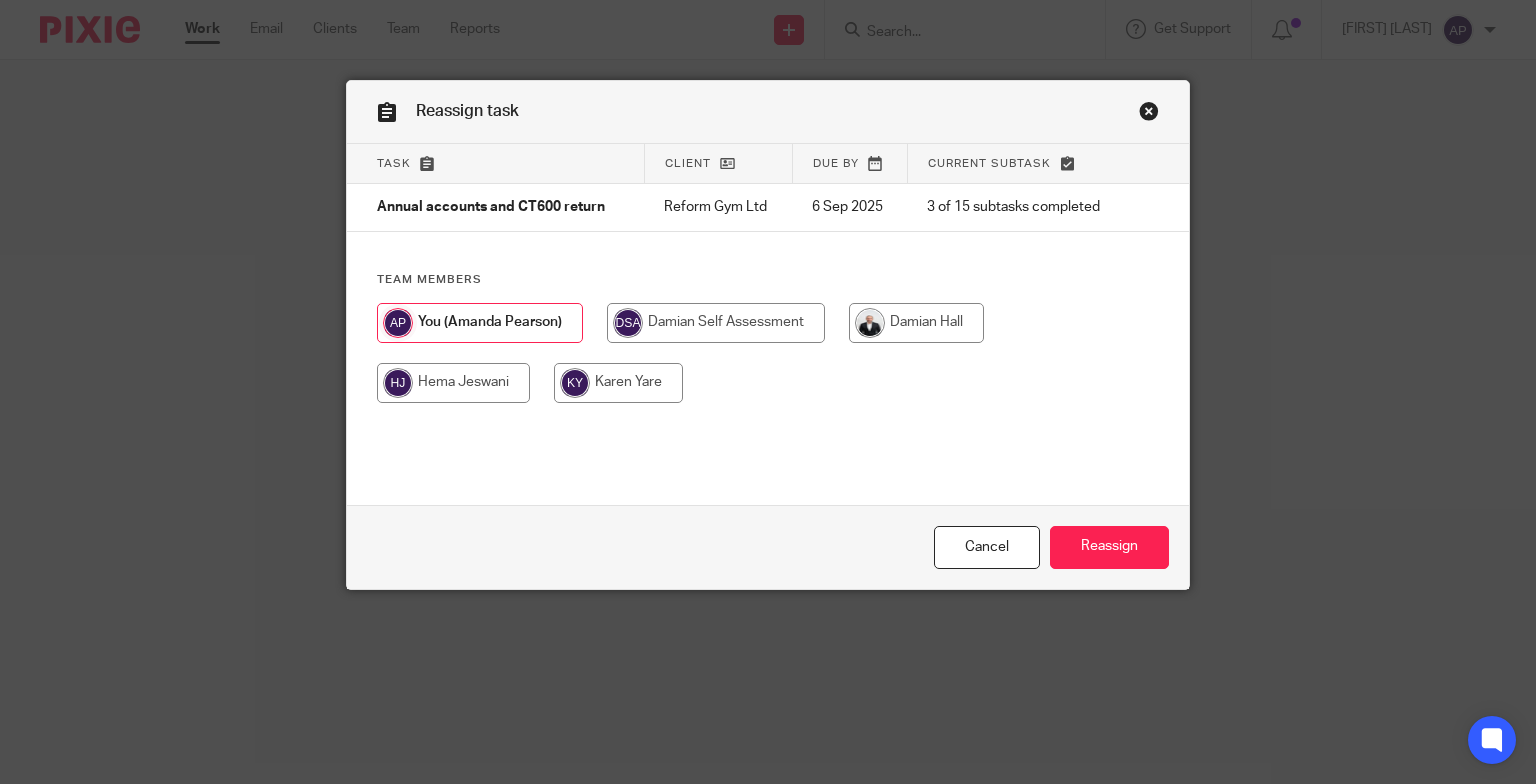 scroll, scrollTop: 0, scrollLeft: 0, axis: both 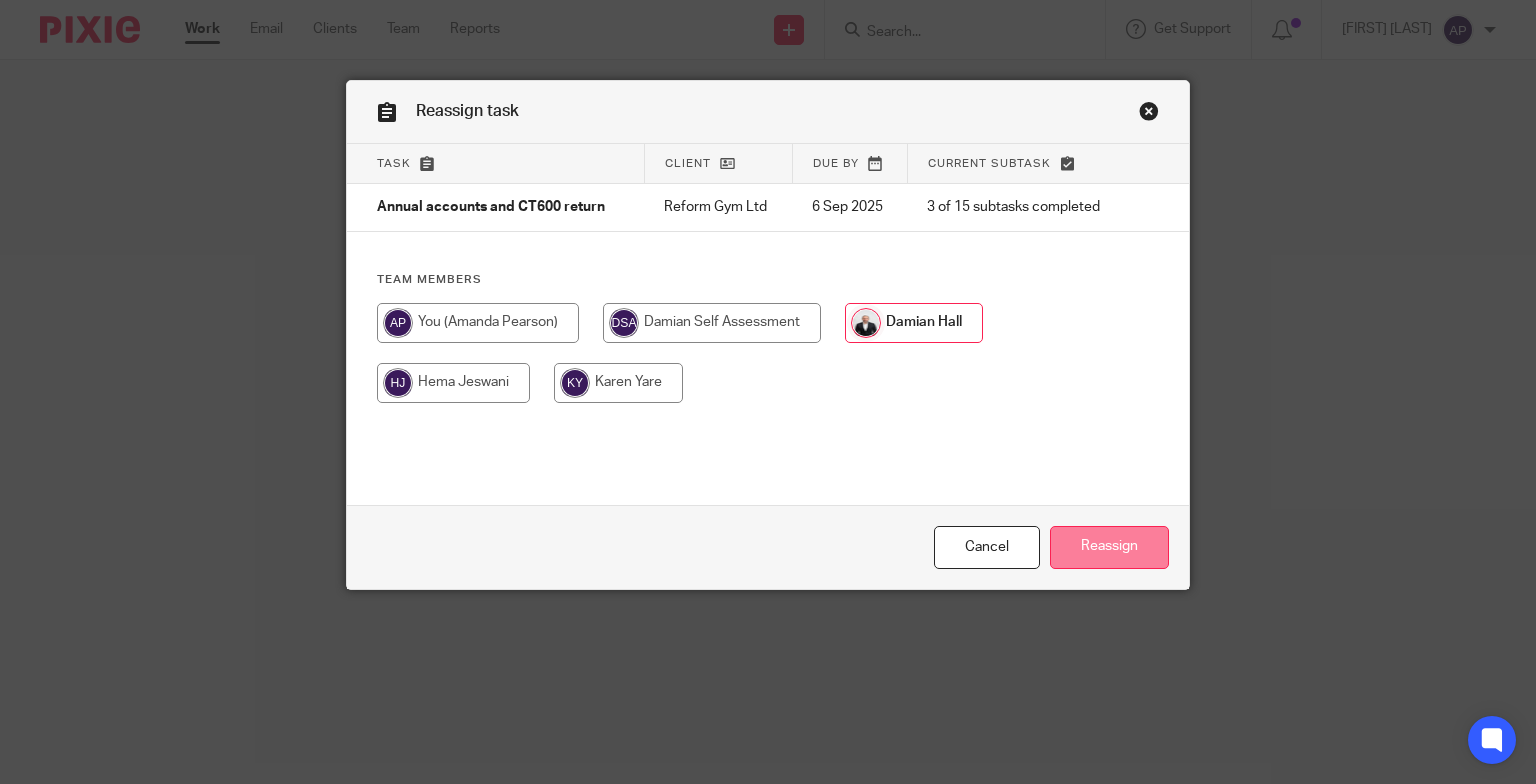 click on "Reassign" at bounding box center (1109, 547) 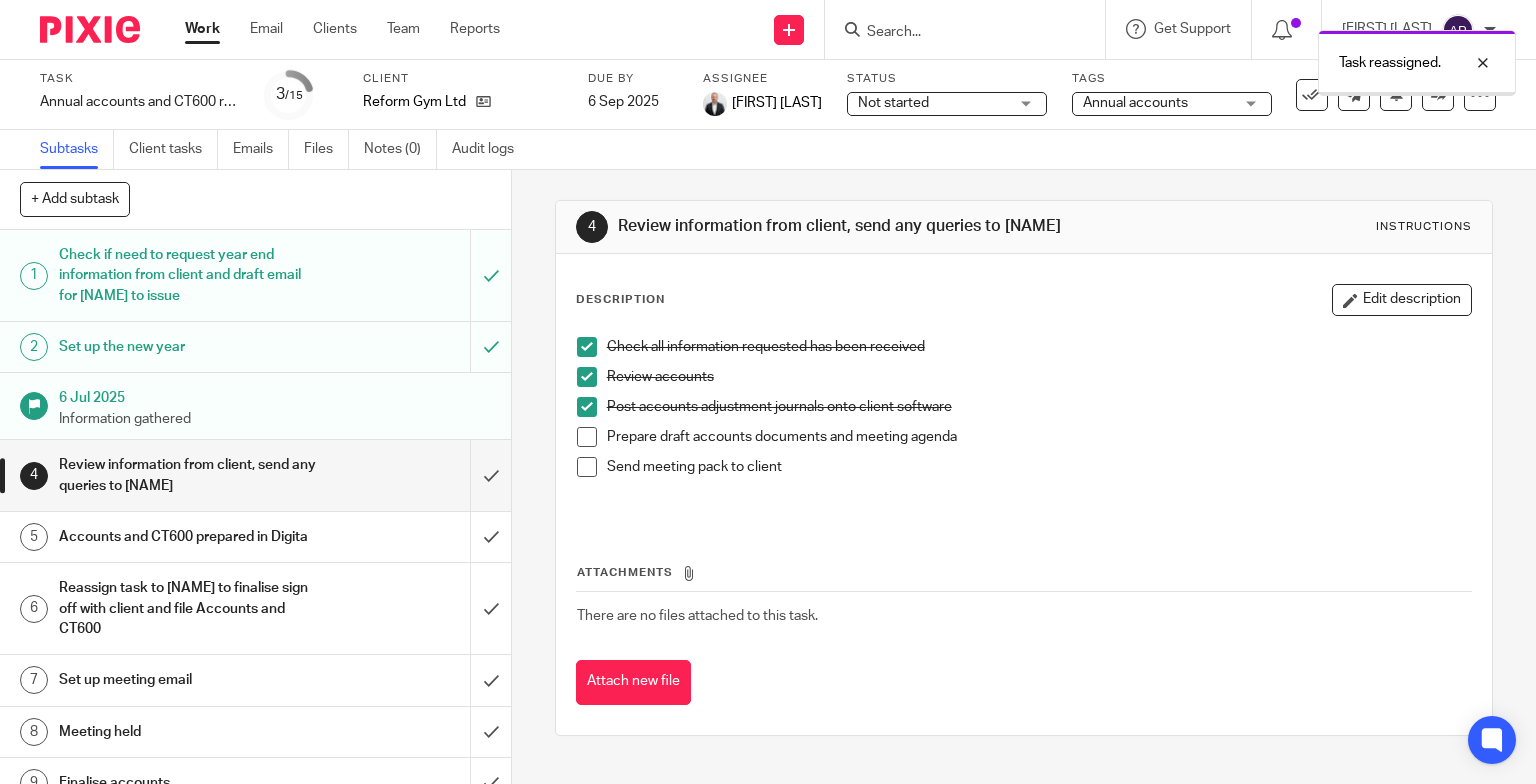 scroll, scrollTop: 0, scrollLeft: 0, axis: both 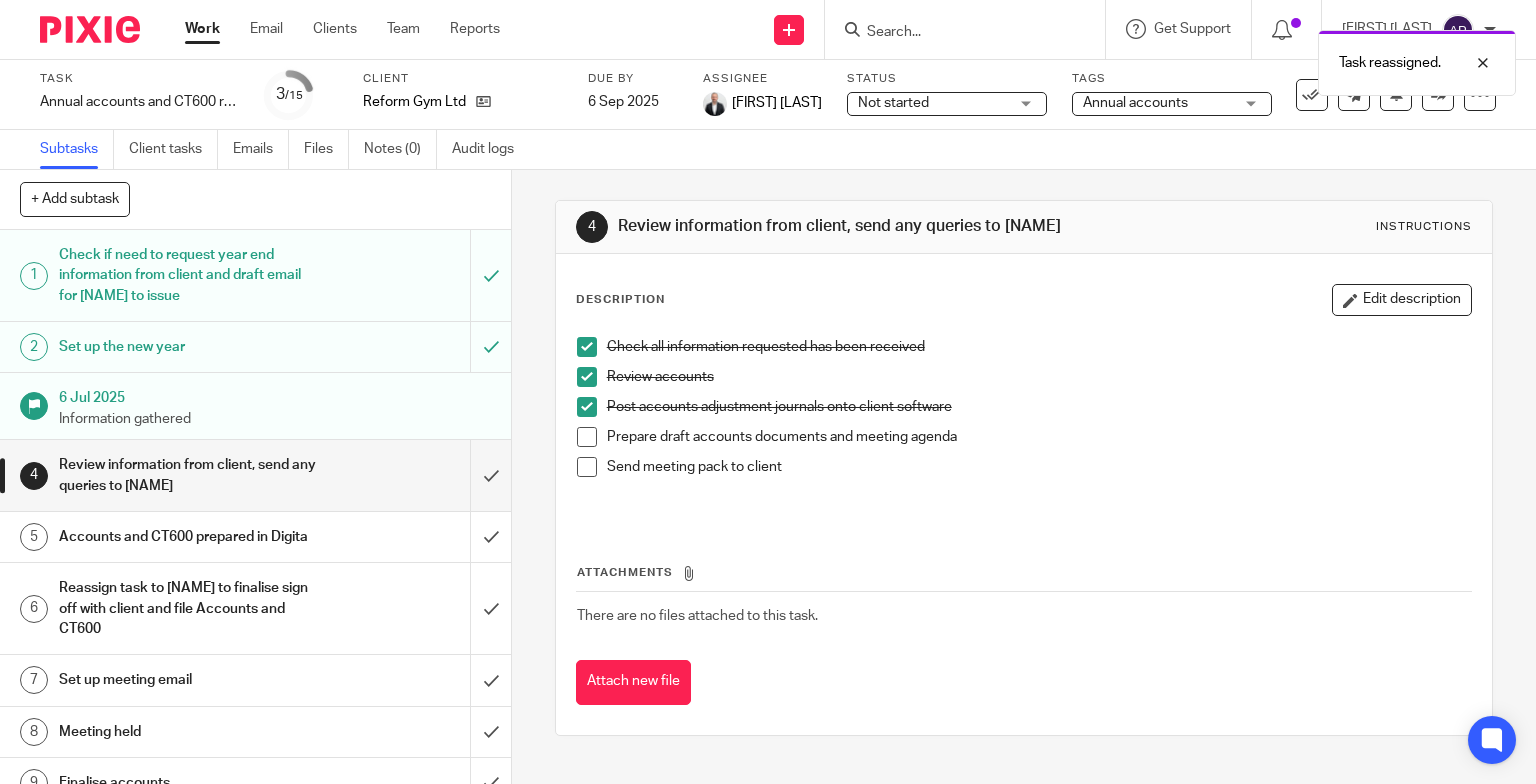 click on "Work
Email
Clients
Team
Reports
Work
Email
Clients
Team
Reports
Settings" at bounding box center [347, 29] 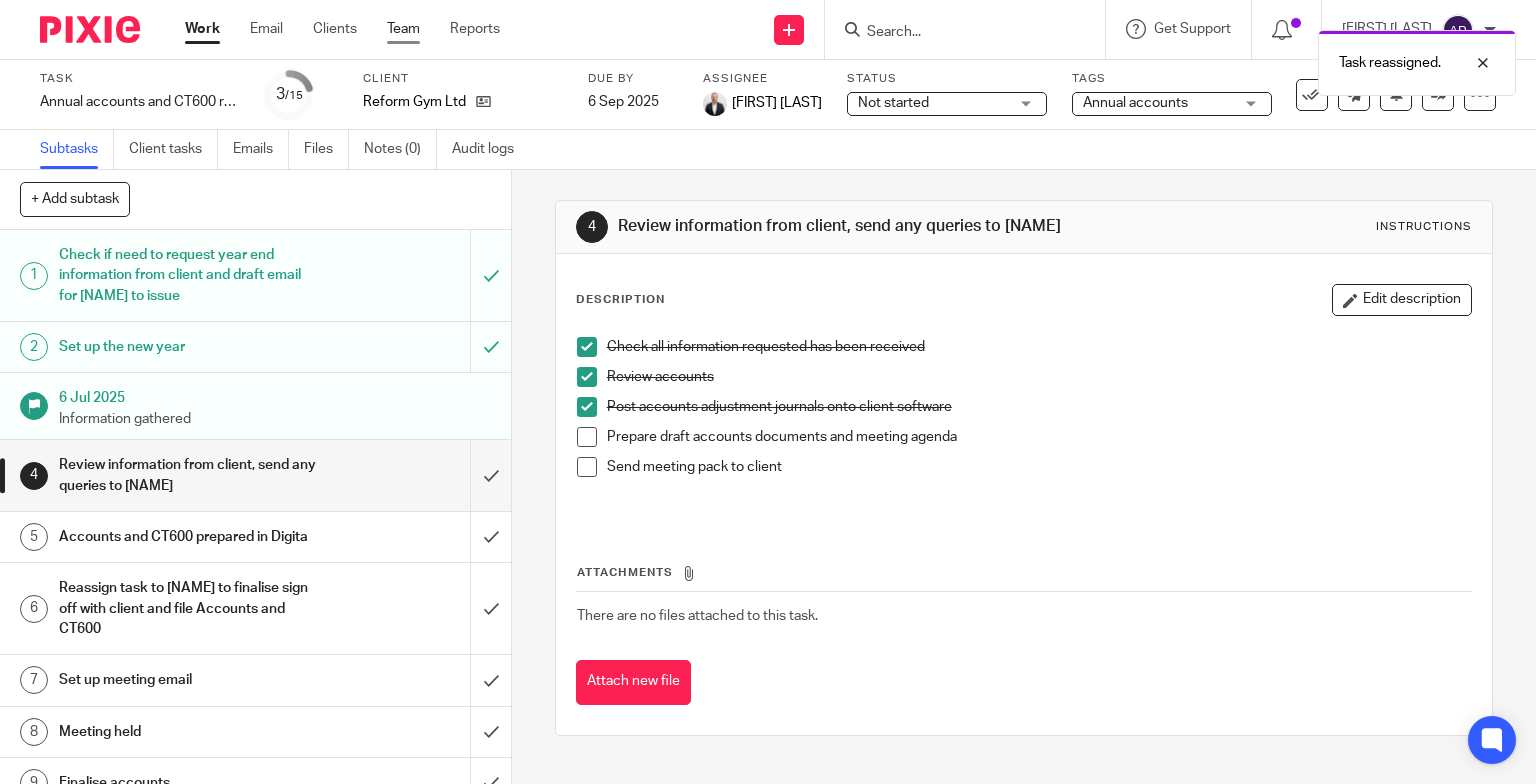 click on "Team" at bounding box center [403, 29] 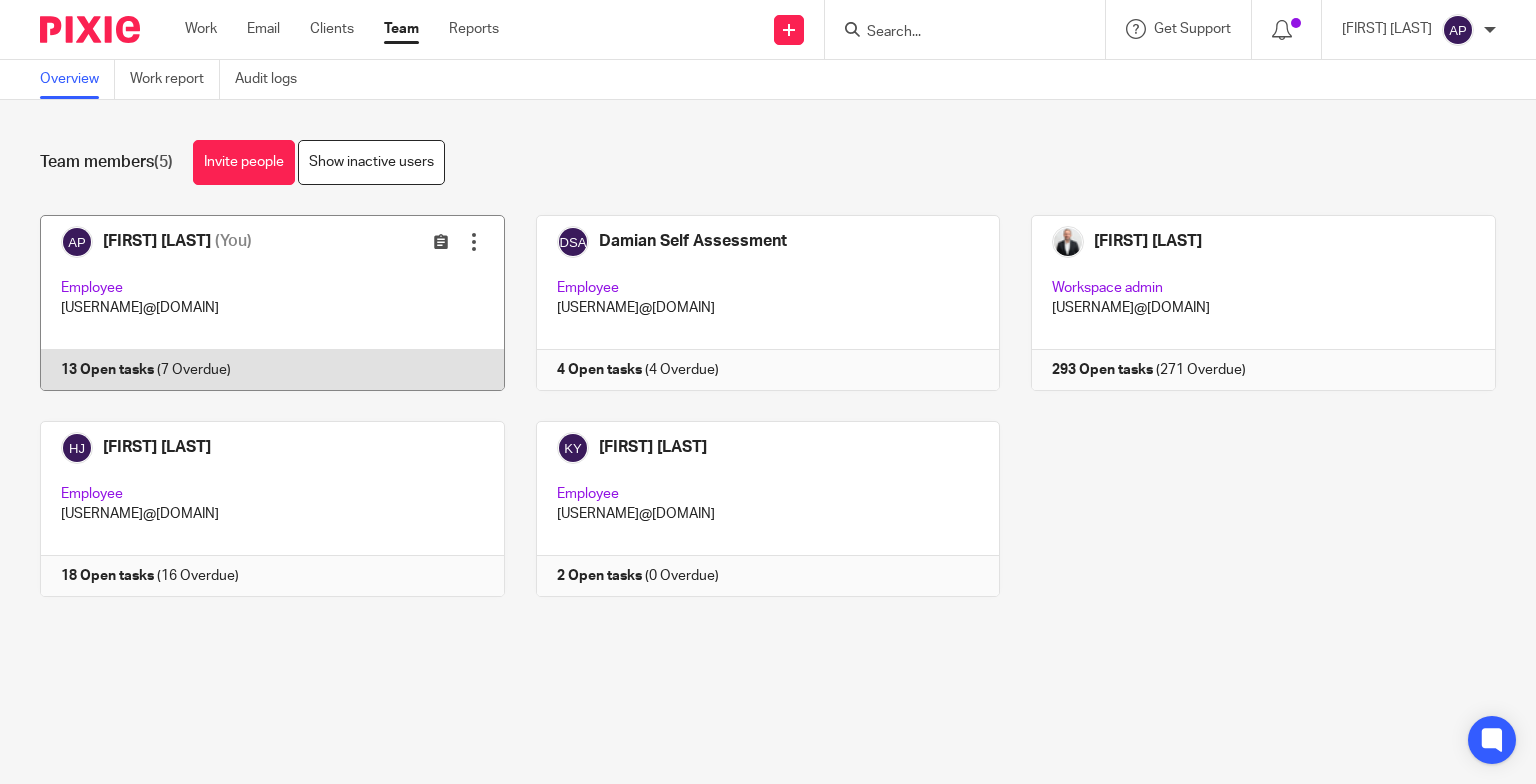 scroll, scrollTop: 0, scrollLeft: 0, axis: both 